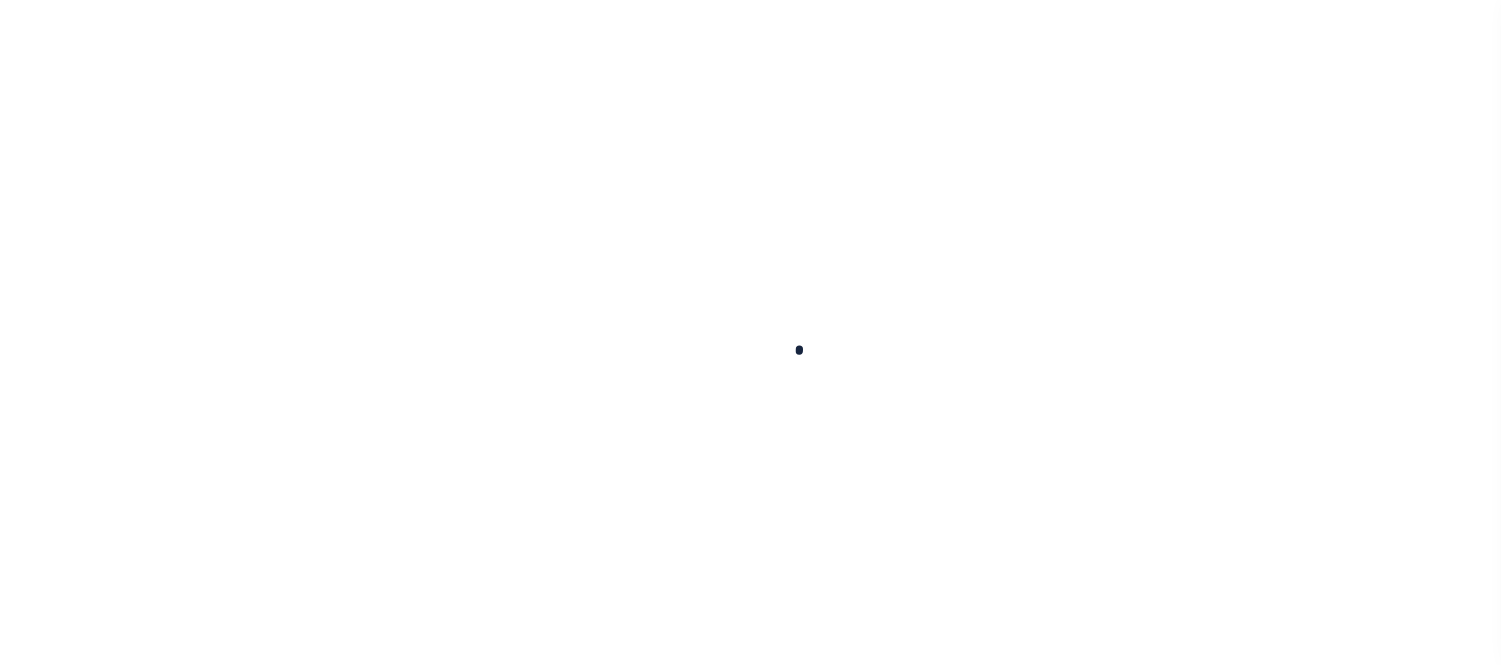scroll, scrollTop: 0, scrollLeft: 0, axis: both 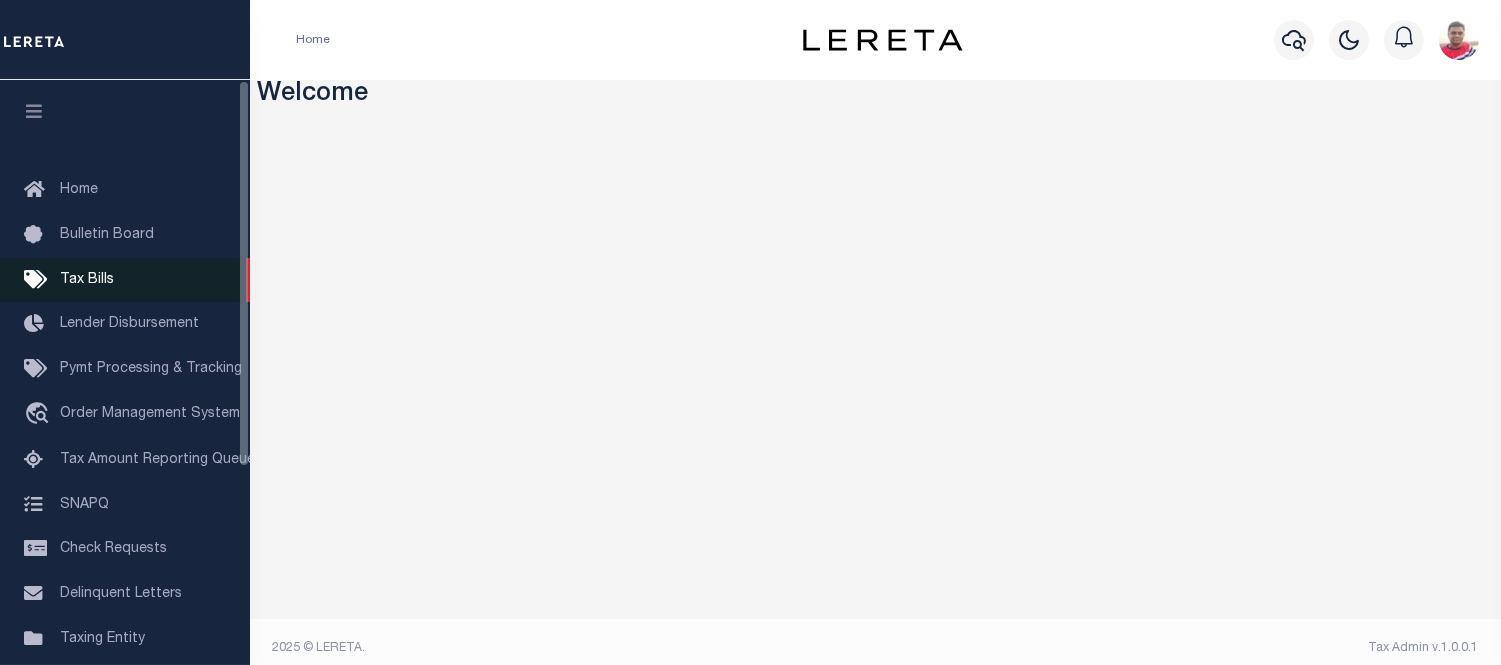 click on "Tax Bills" at bounding box center (87, 280) 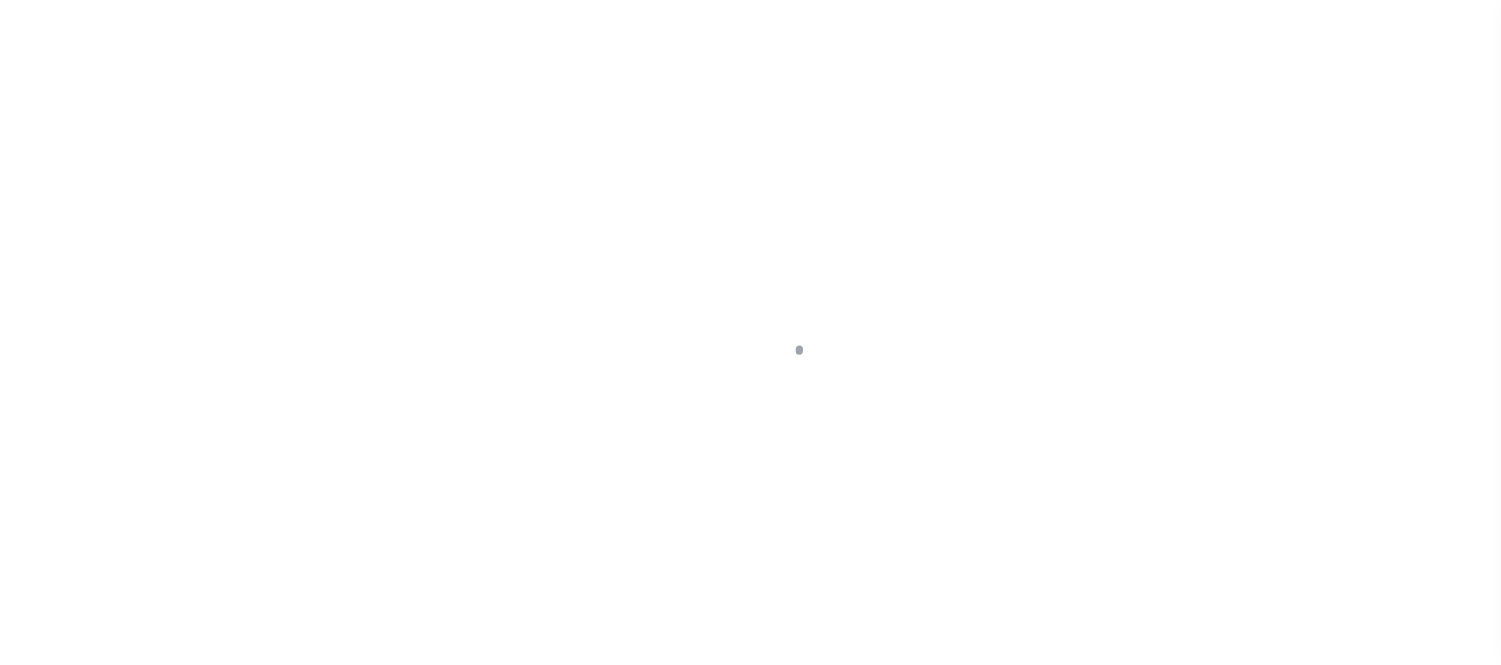 scroll, scrollTop: 0, scrollLeft: 0, axis: both 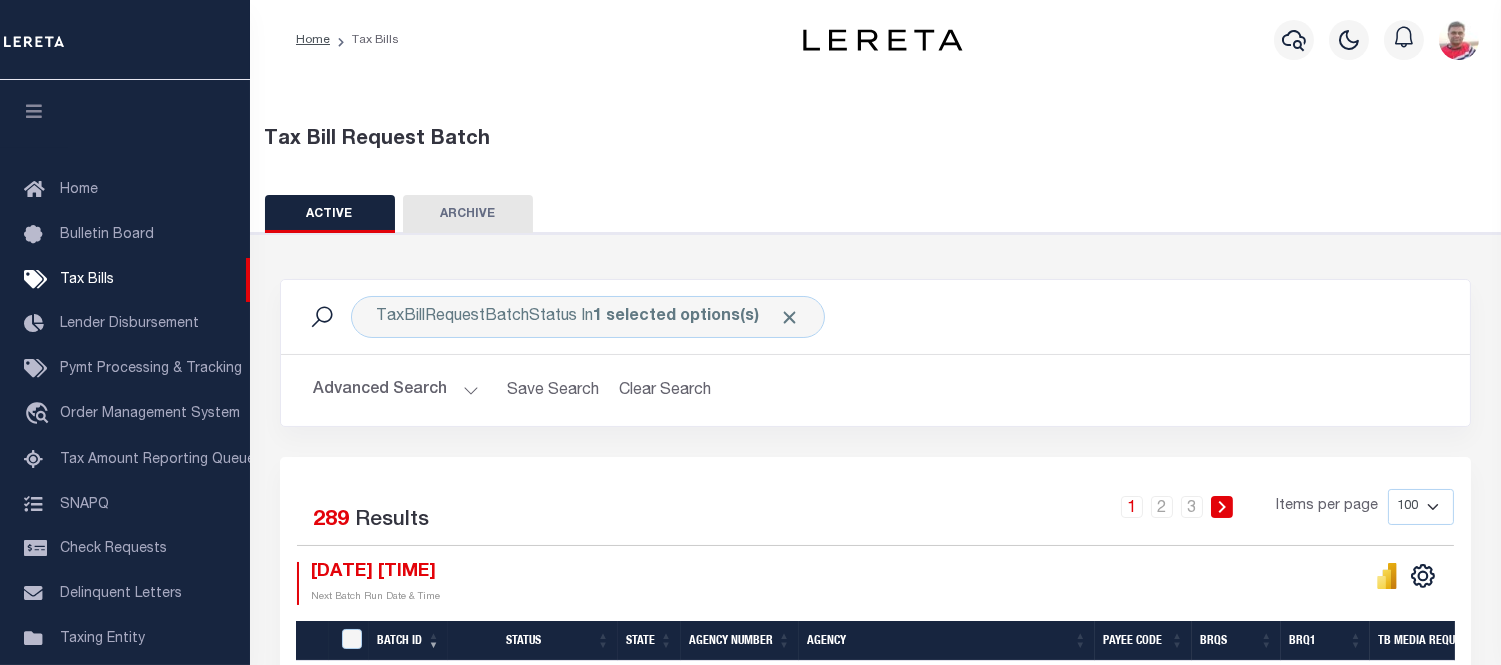 click on "Advanced Search" at bounding box center (396, 390) 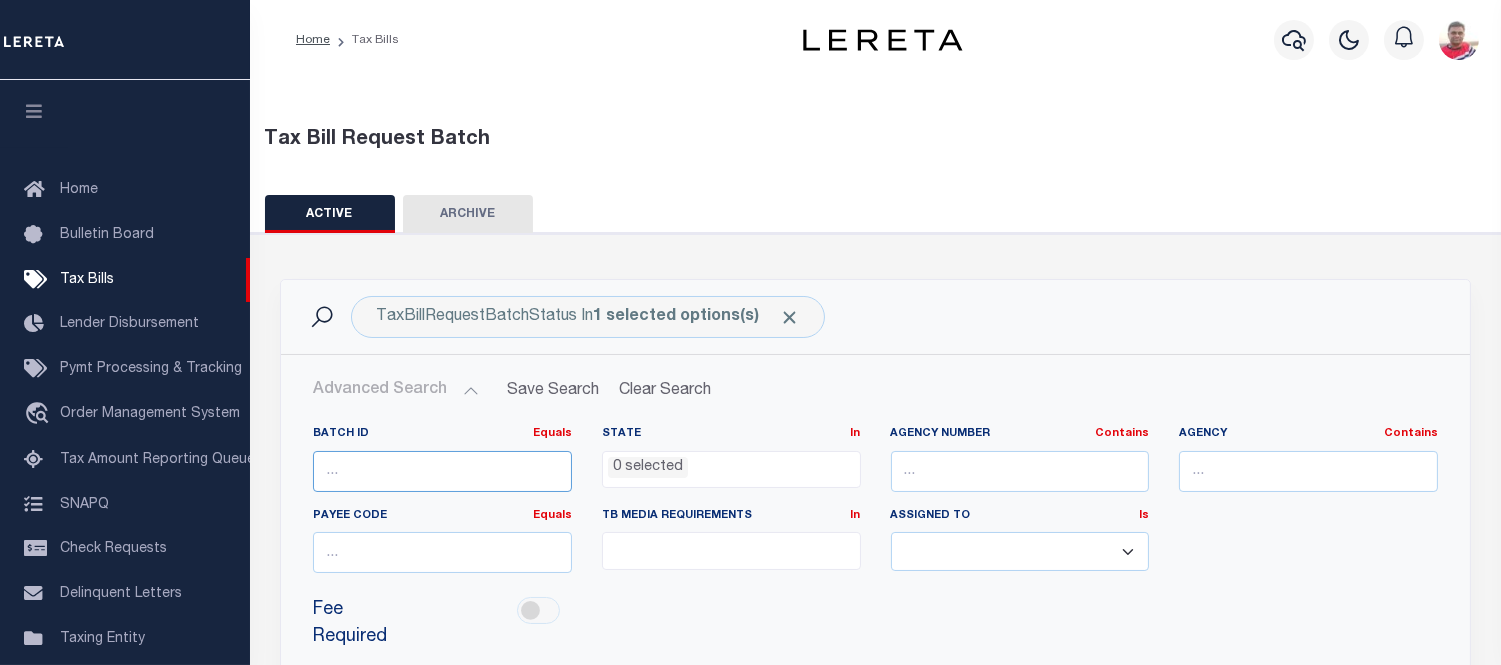 click at bounding box center (442, 471) 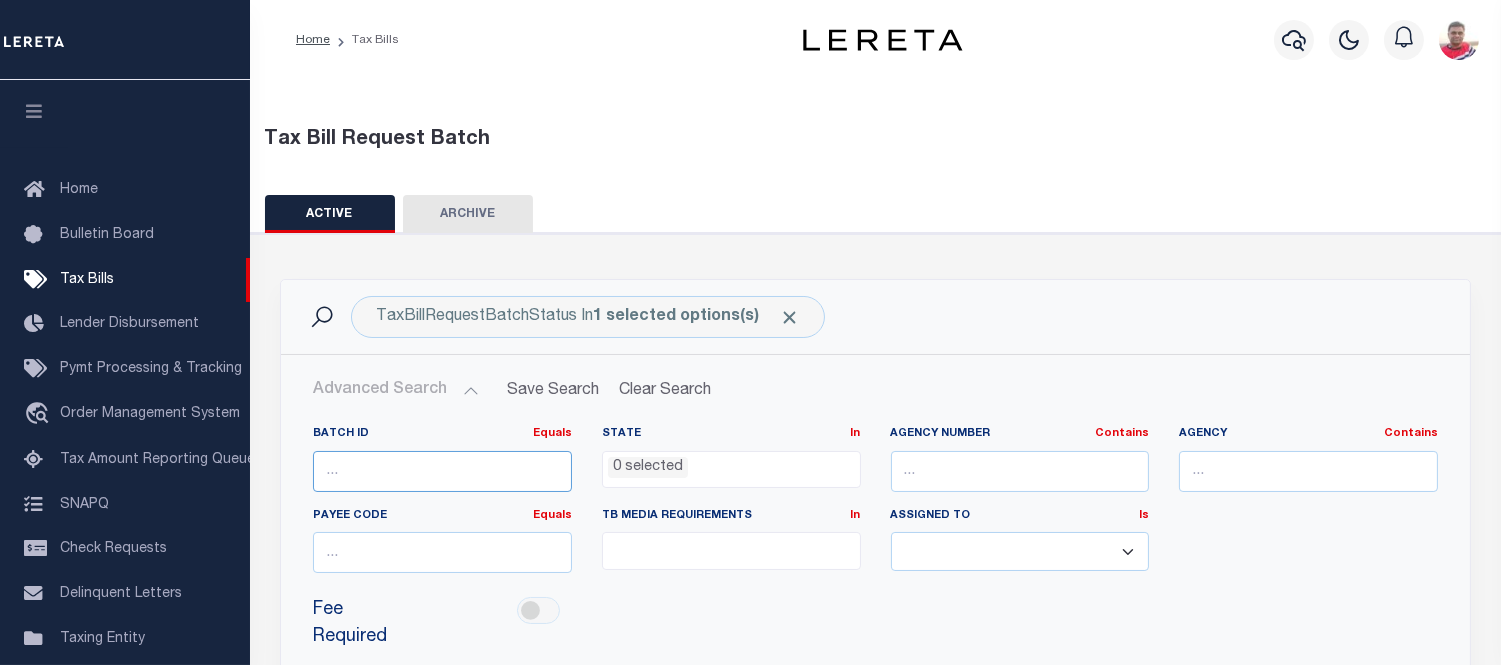 scroll, scrollTop: 333, scrollLeft: 0, axis: vertical 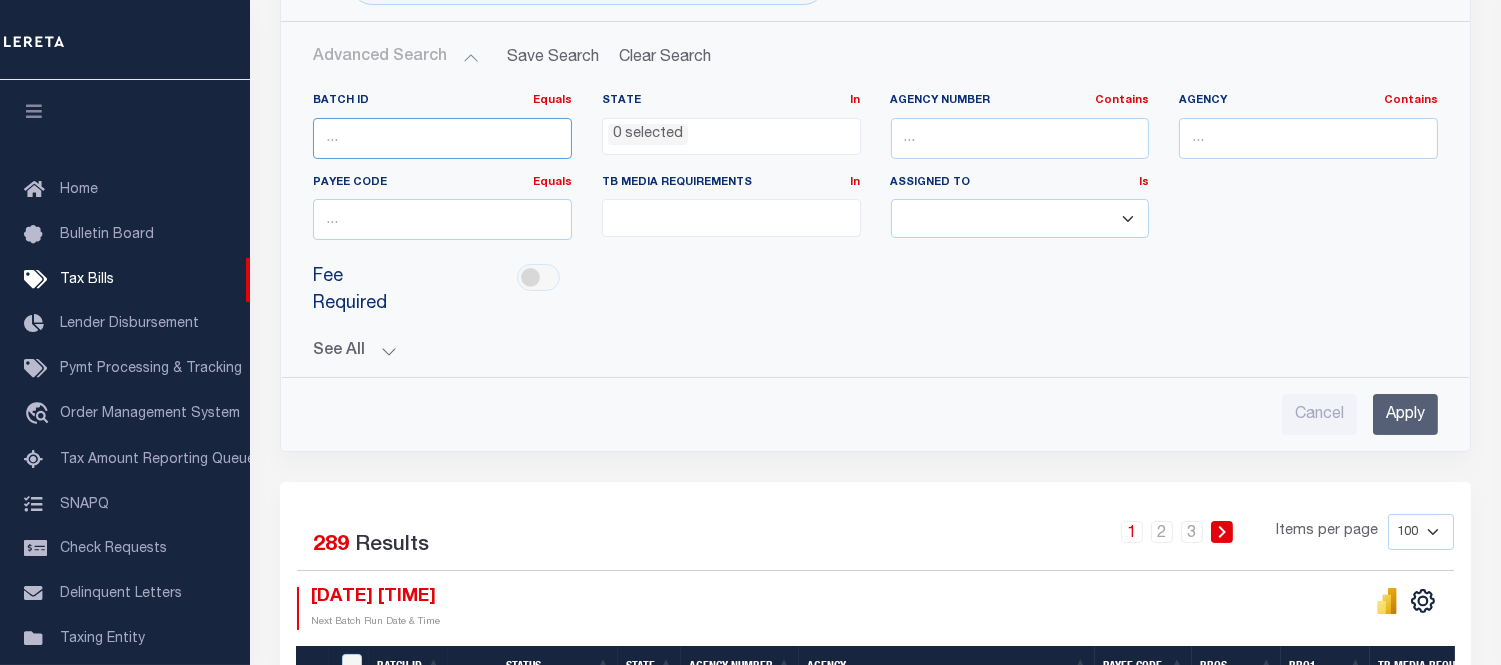 type on "[PHONE]" 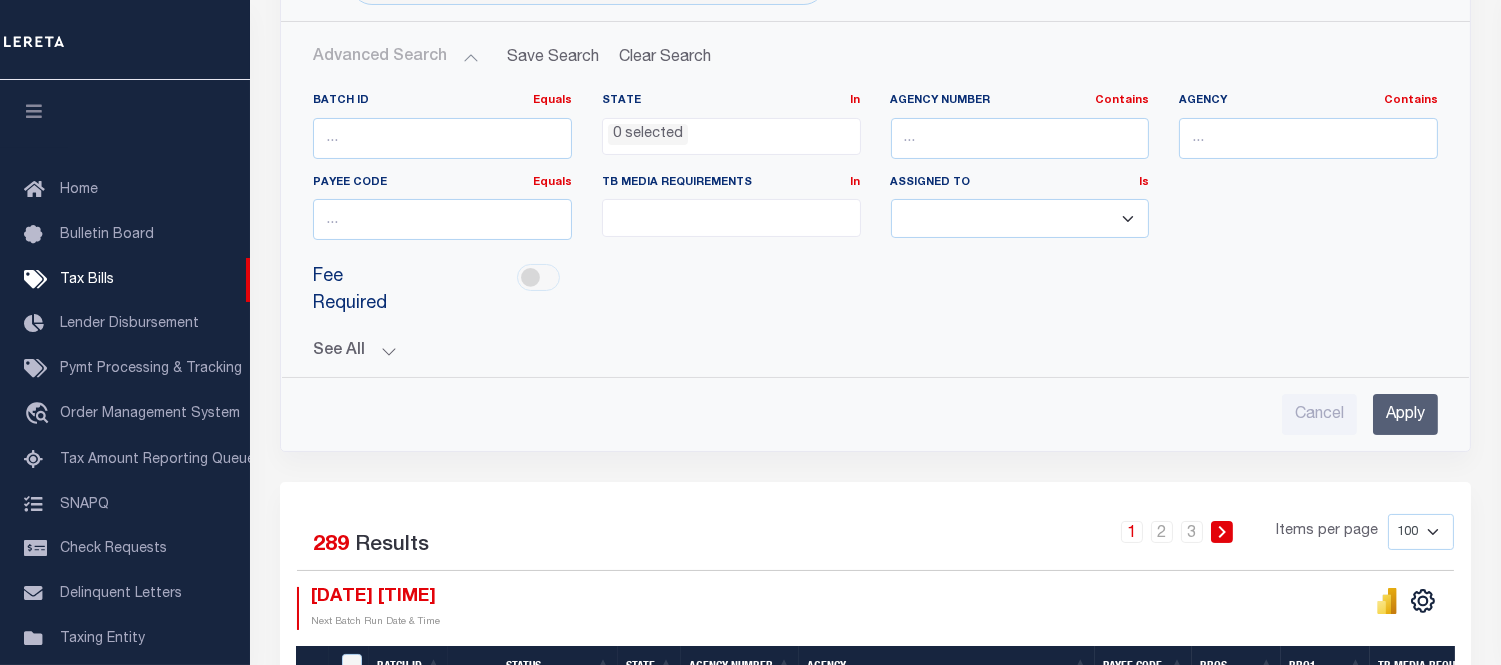 drag, startPoint x: 1378, startPoint y: 384, endPoint x: 1153, endPoint y: 346, distance: 228.18633 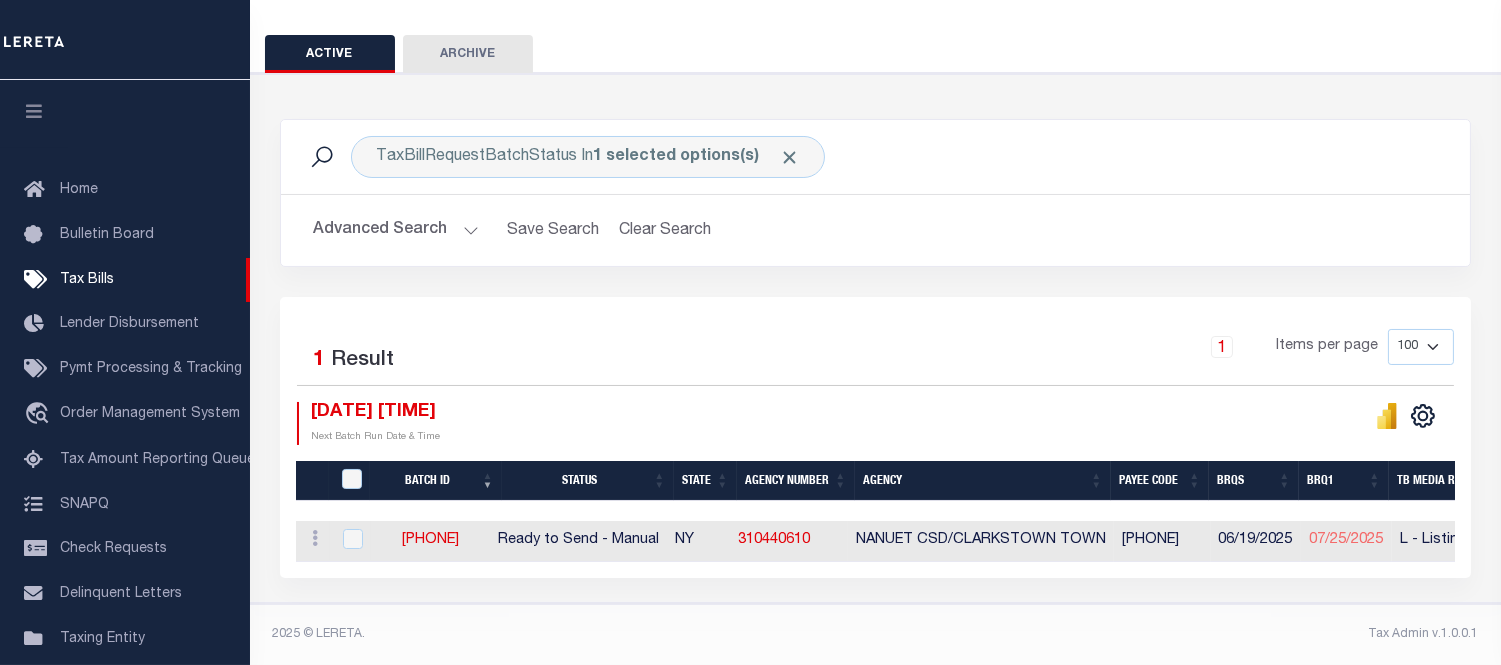 scroll, scrollTop: 172, scrollLeft: 0, axis: vertical 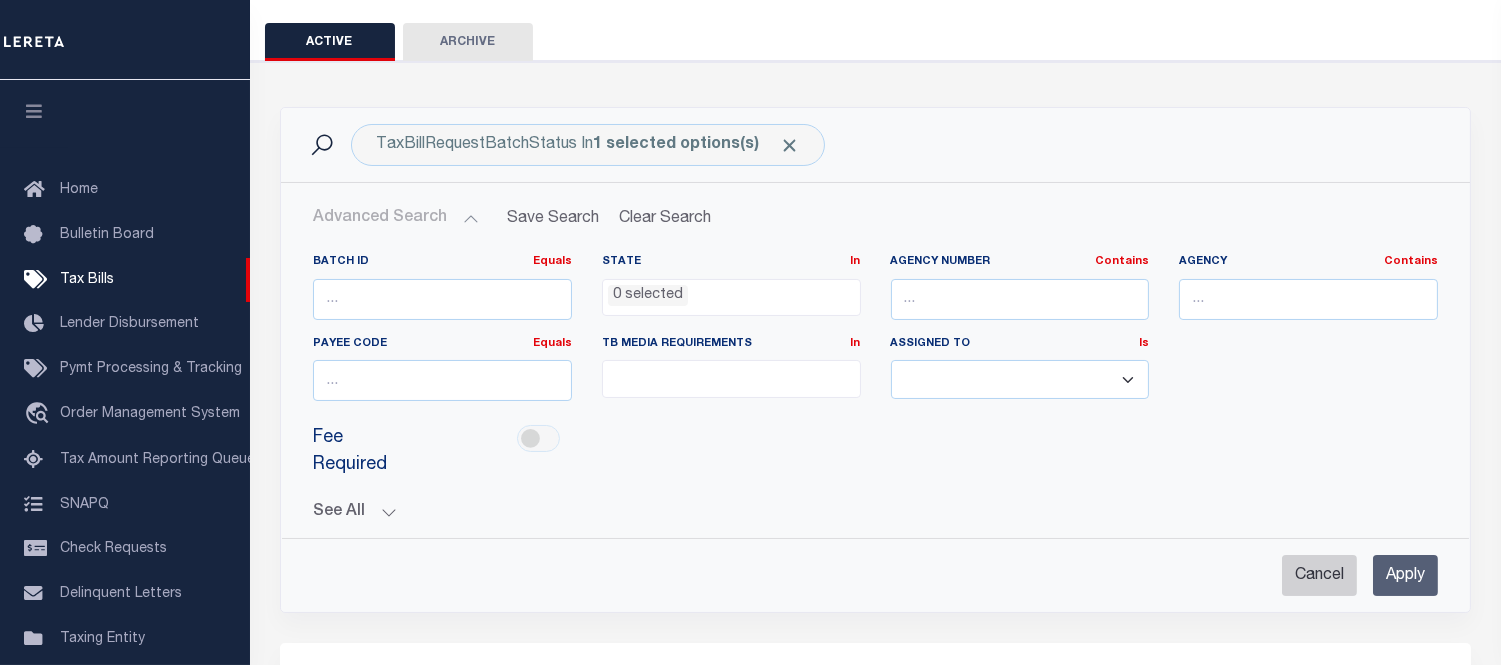 click on "Cancel" at bounding box center [1319, 575] 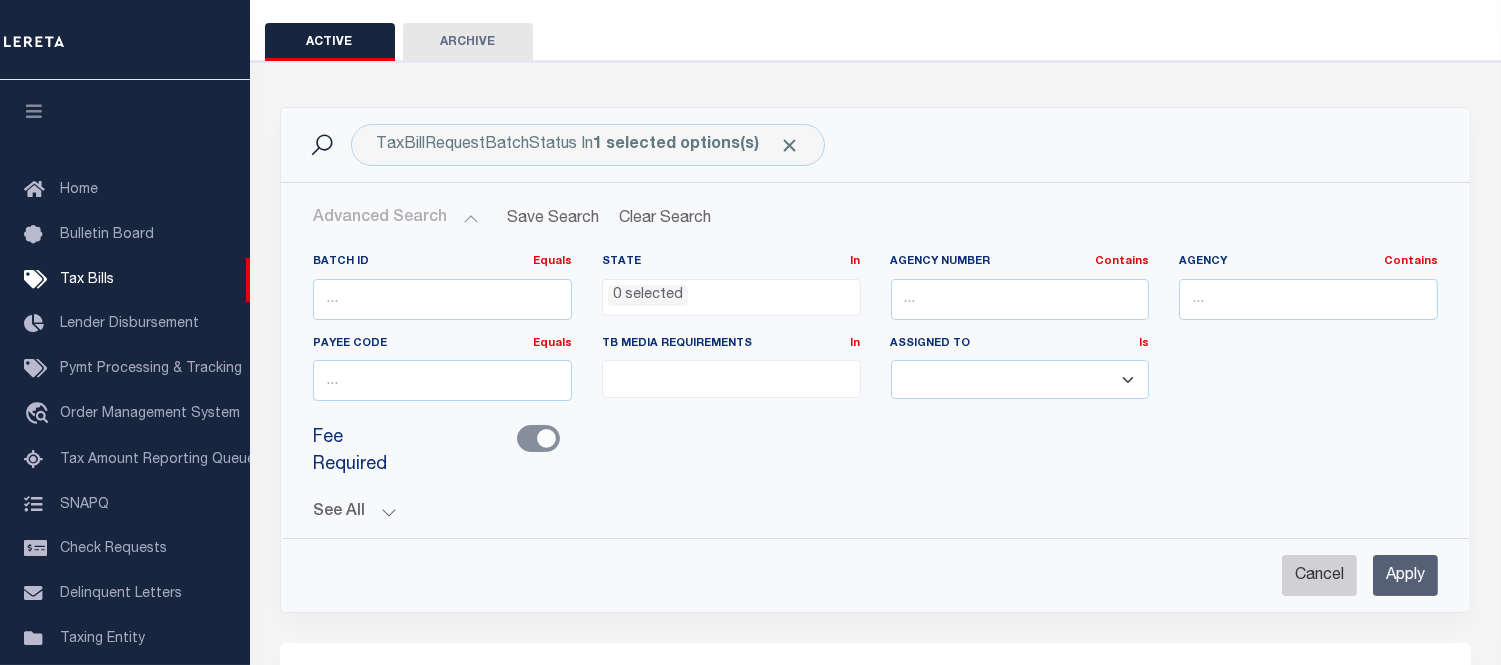 checkbox on "true" 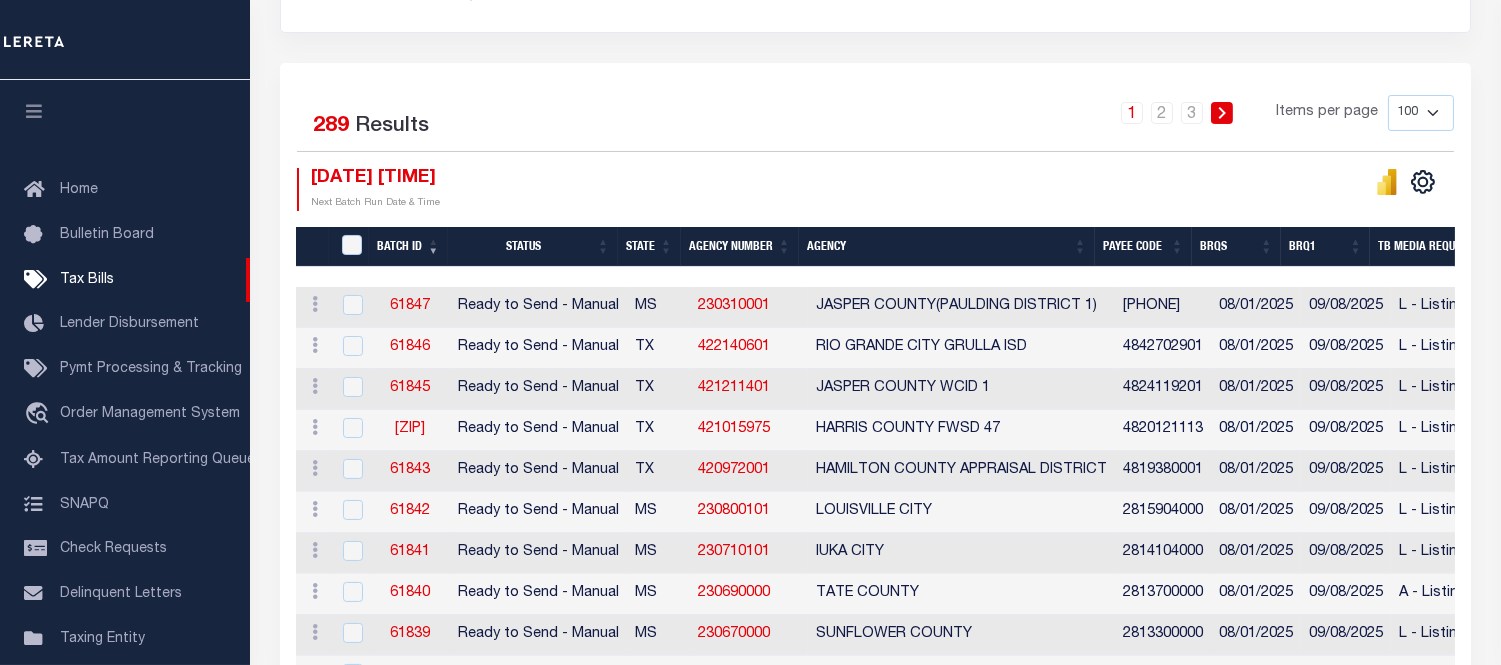 scroll, scrollTop: 61, scrollLeft: 0, axis: vertical 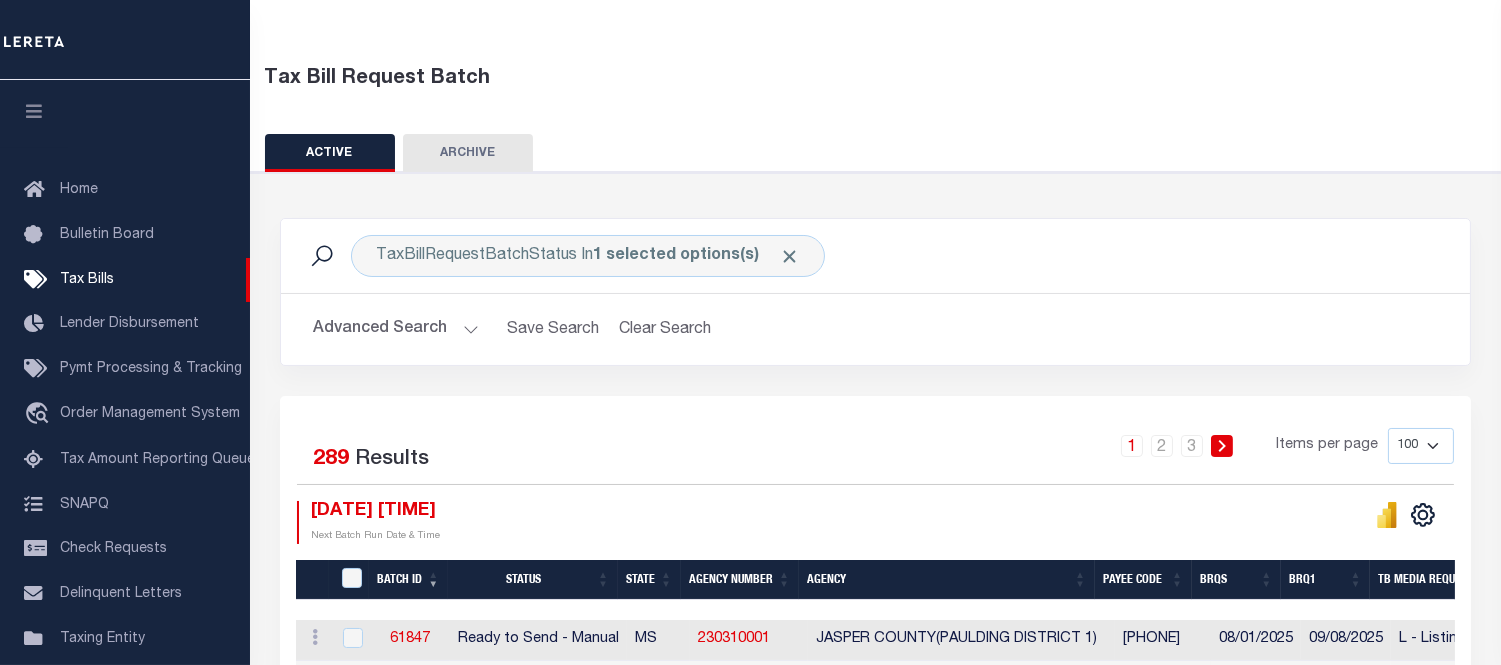 click on "Advanced Search" at bounding box center (396, 329) 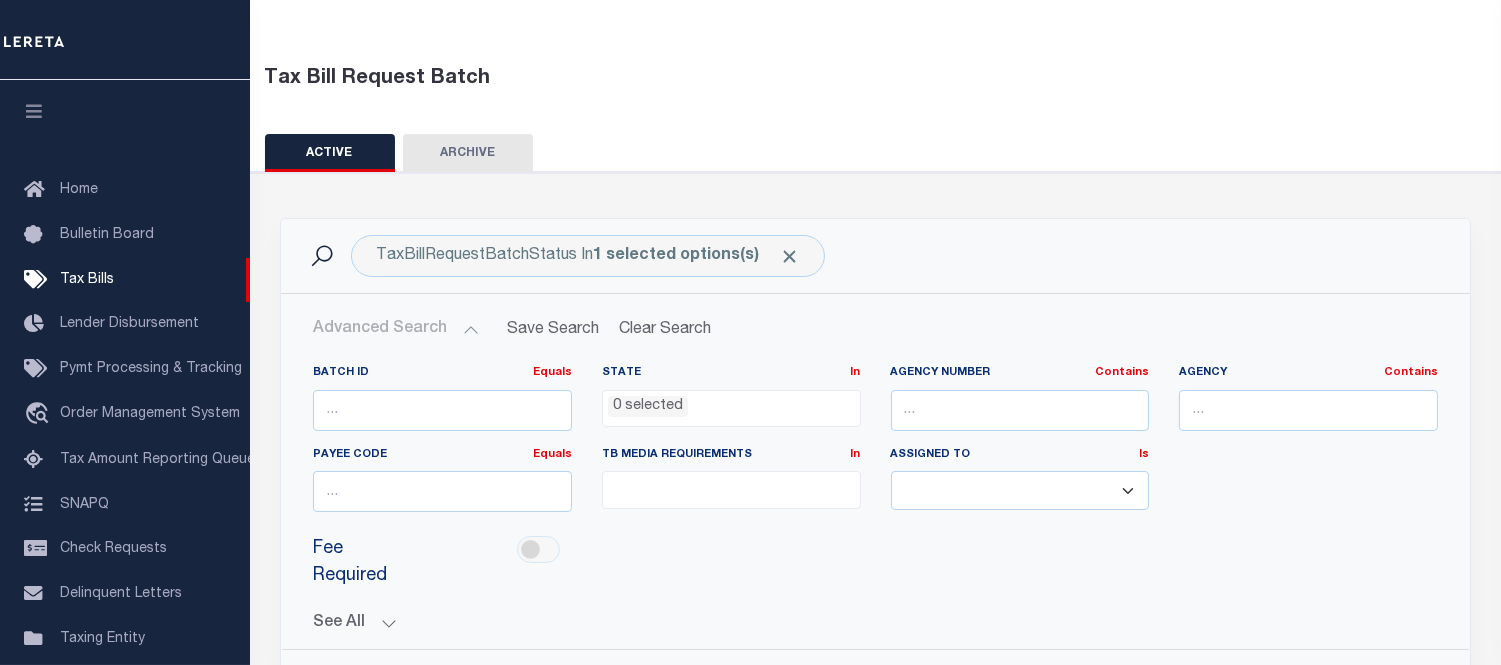 click on "See All" at bounding box center (875, 623) 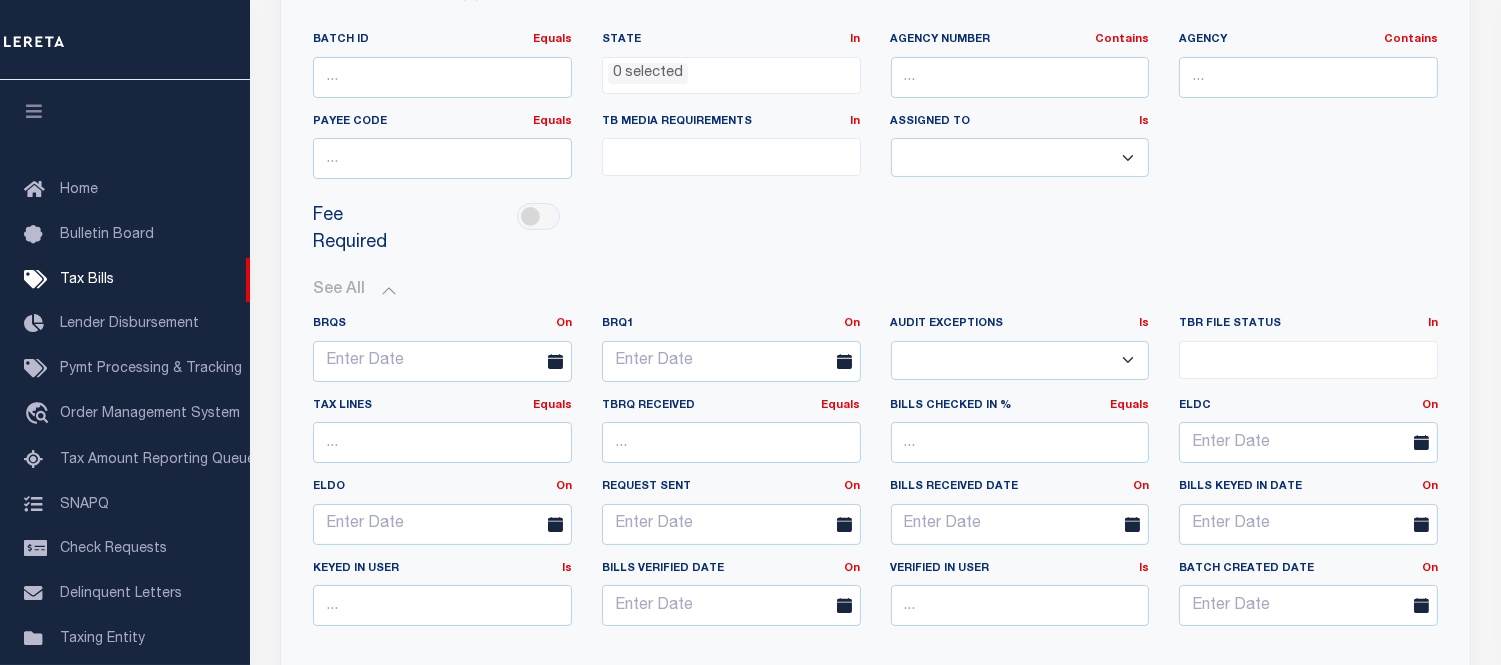 scroll, scrollTop: 283, scrollLeft: 0, axis: vertical 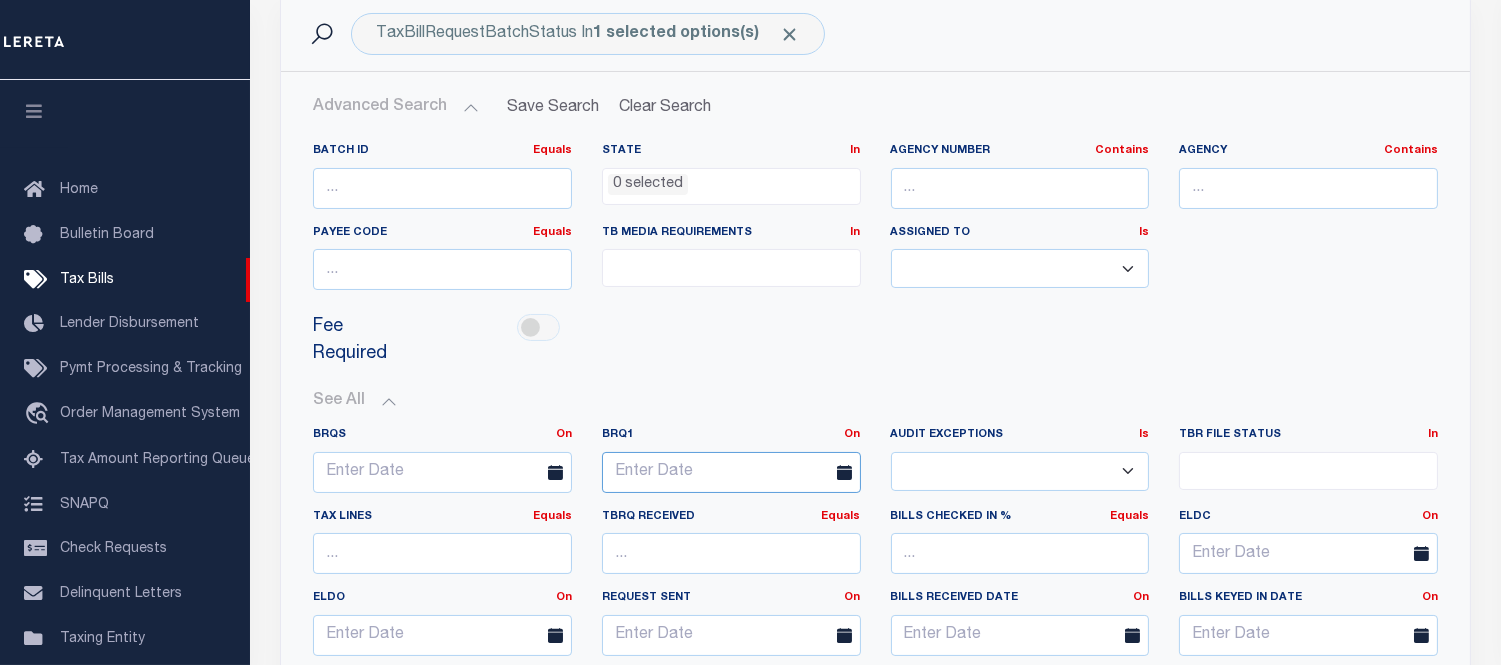 click at bounding box center [731, 472] 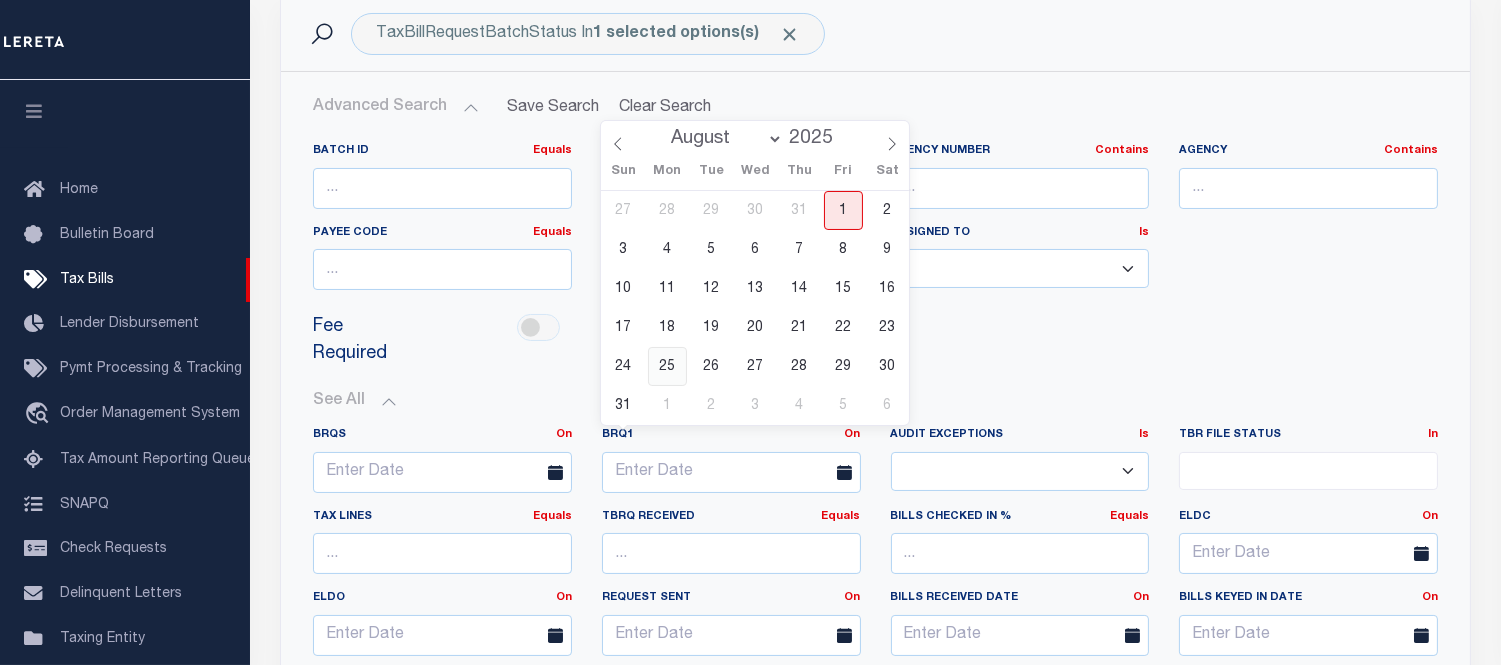 click on "25" at bounding box center [667, 366] 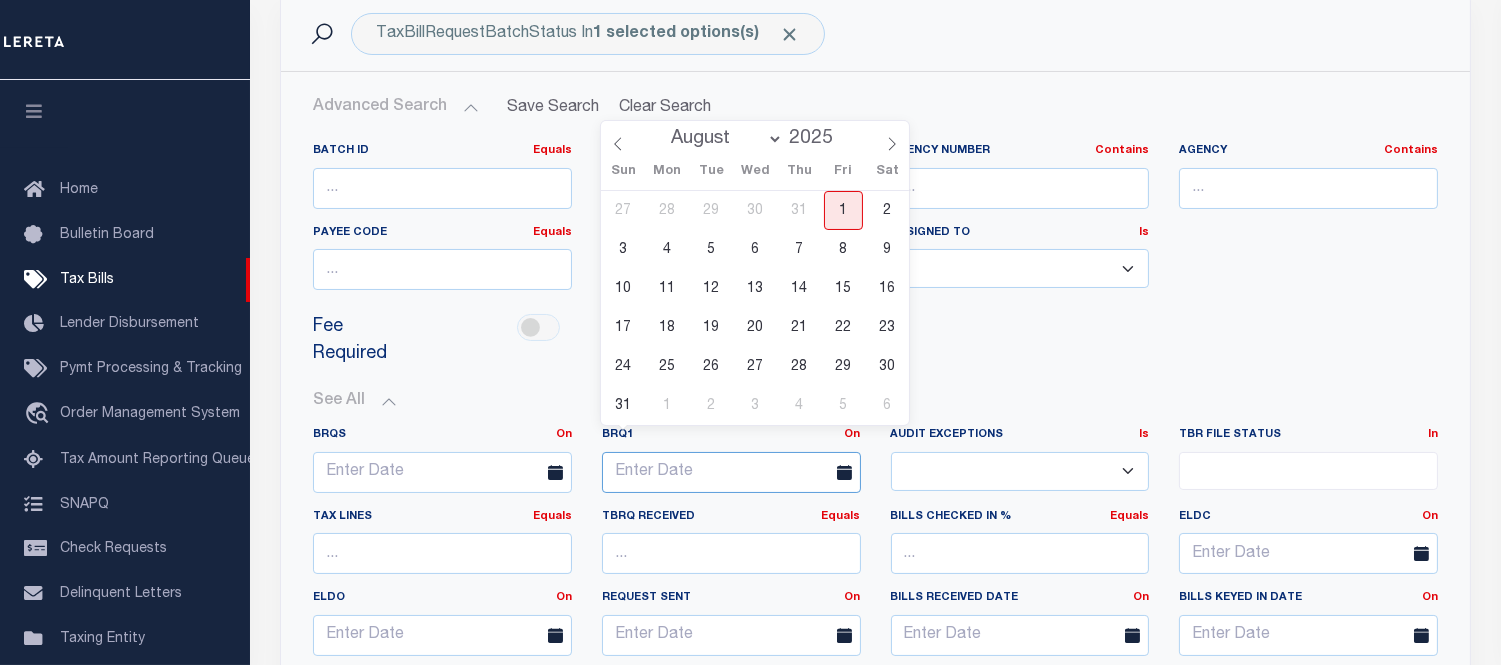 type on "[DATE]" 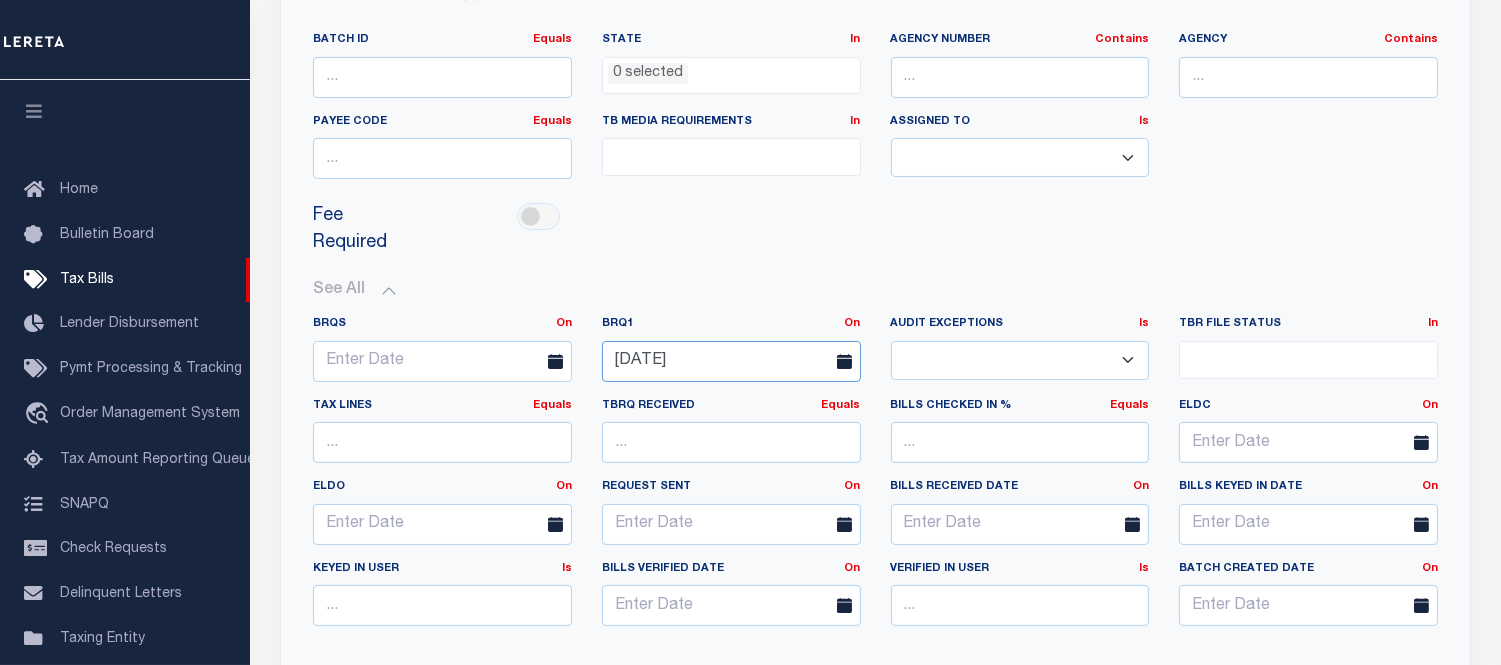 scroll, scrollTop: 616, scrollLeft: 0, axis: vertical 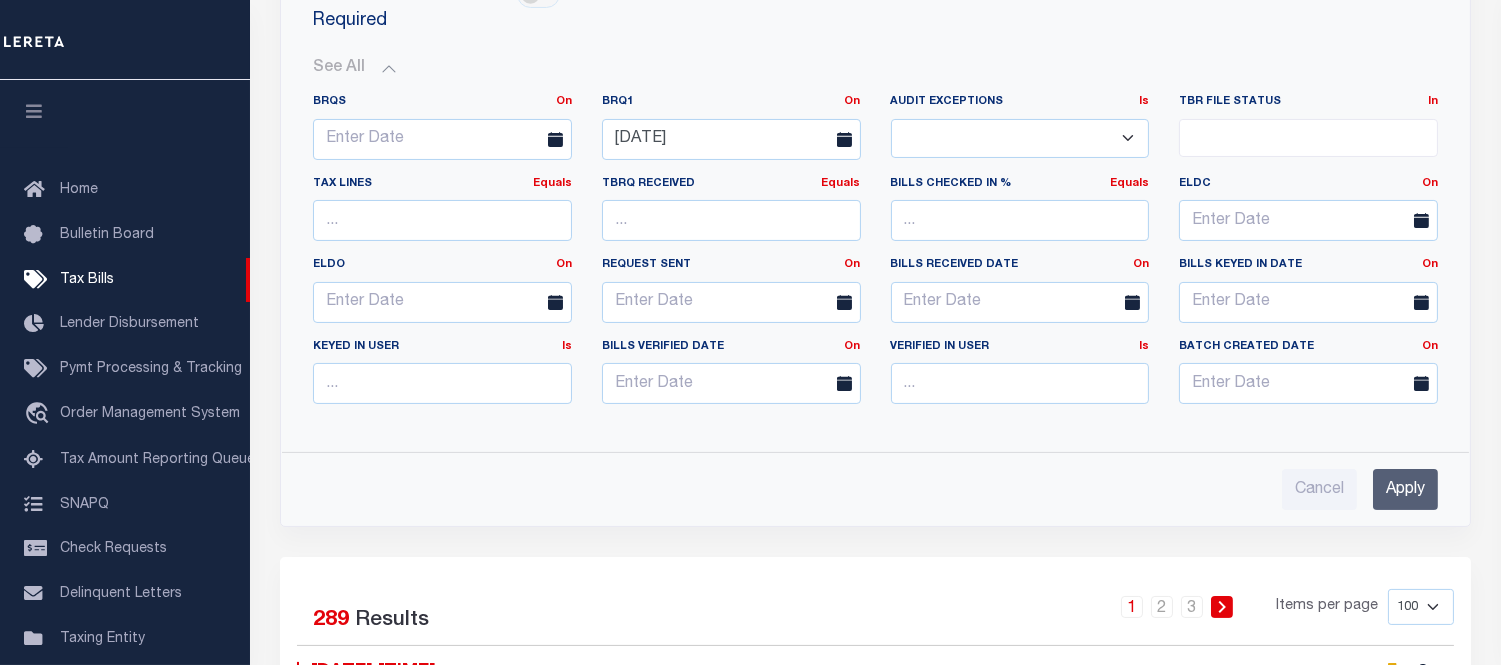 click on "Apply" at bounding box center [1405, 489] 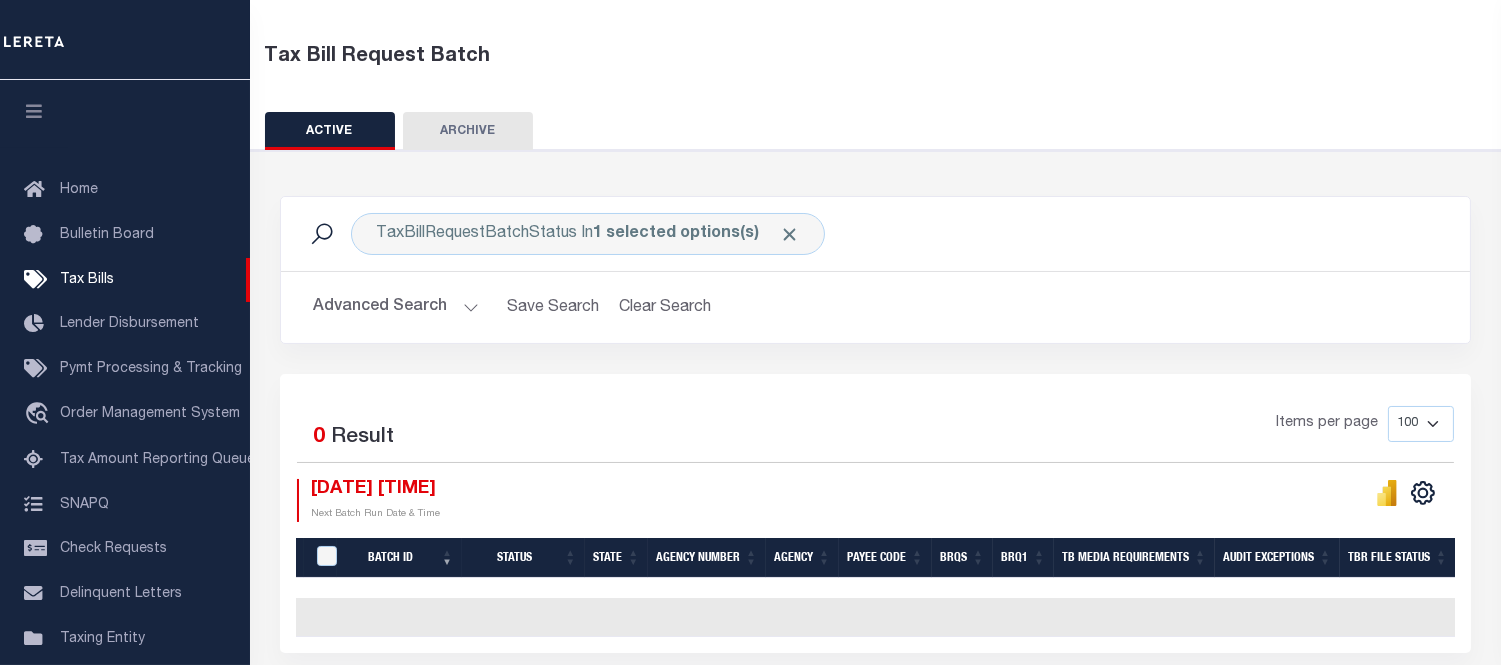 scroll, scrollTop: 0, scrollLeft: 0, axis: both 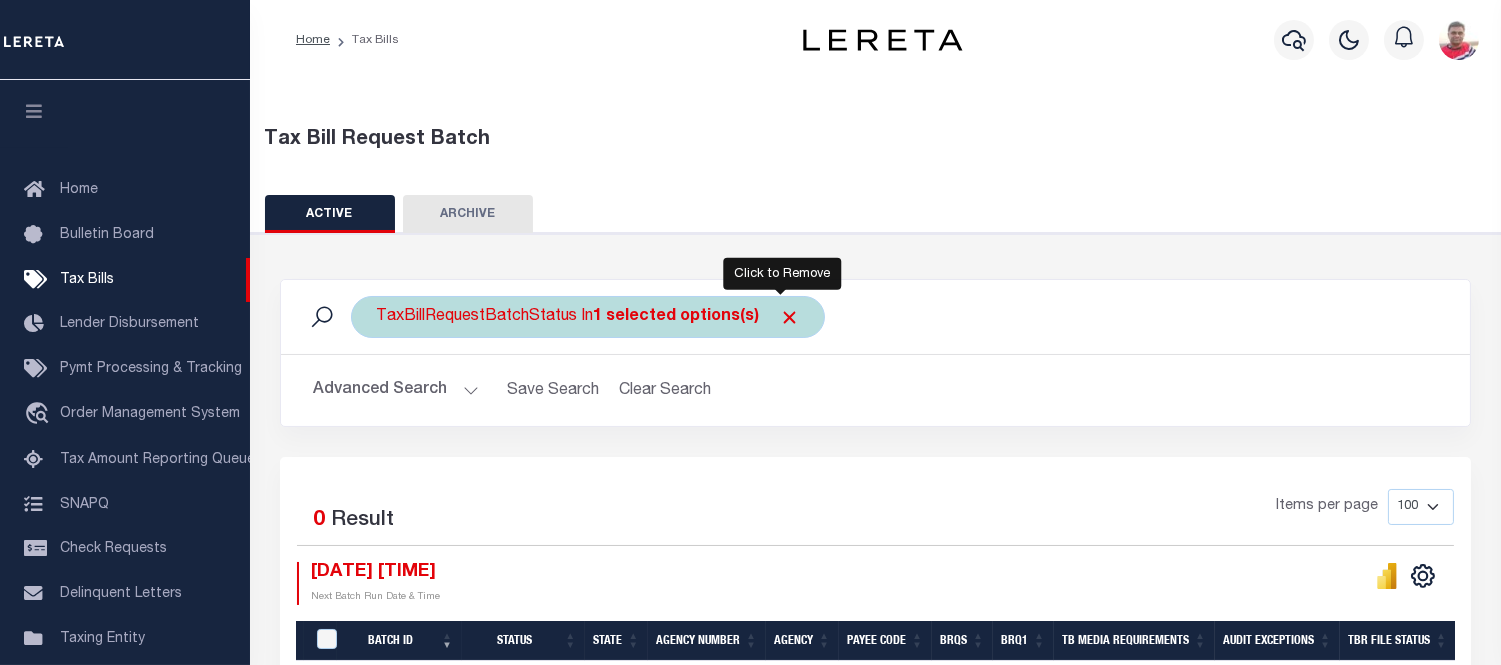 drag, startPoint x: 778, startPoint y: 313, endPoint x: 925, endPoint y: 313, distance: 147 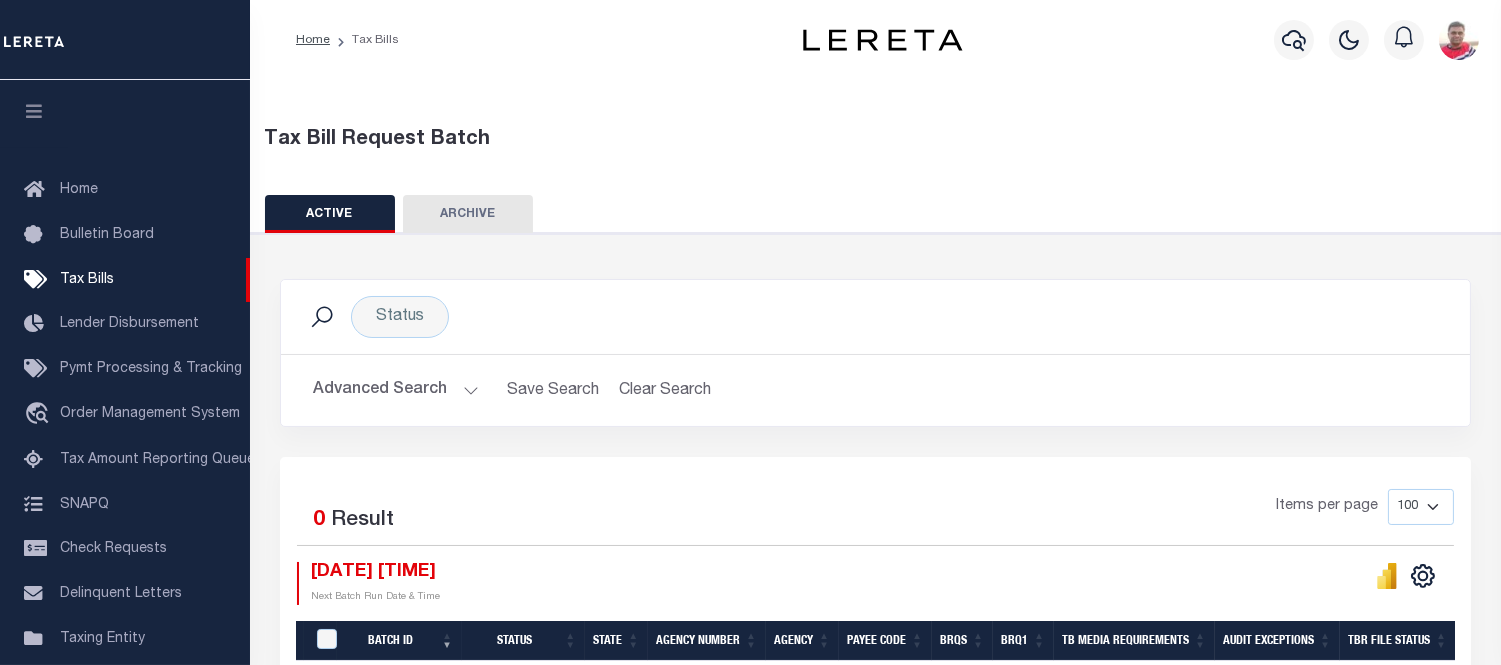 scroll, scrollTop: 168, scrollLeft: 0, axis: vertical 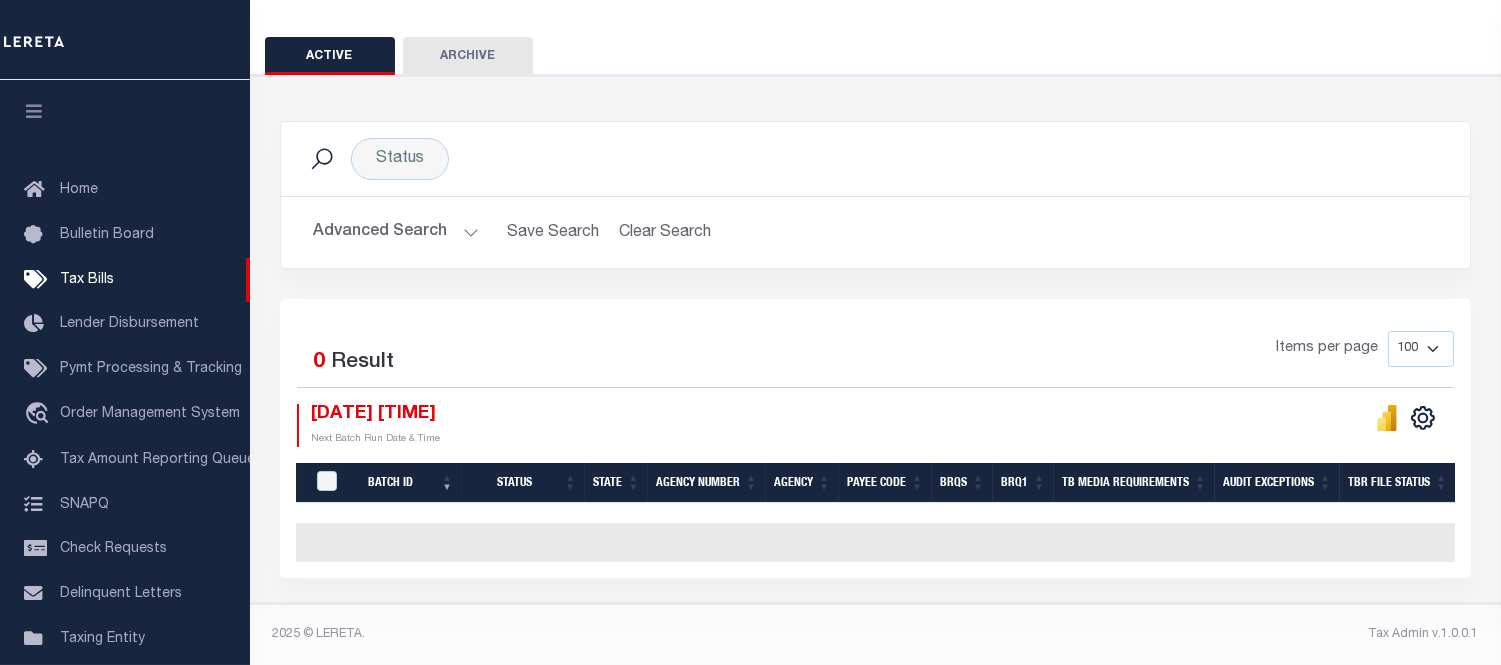 click on "Advanced Search" at bounding box center [396, 232] 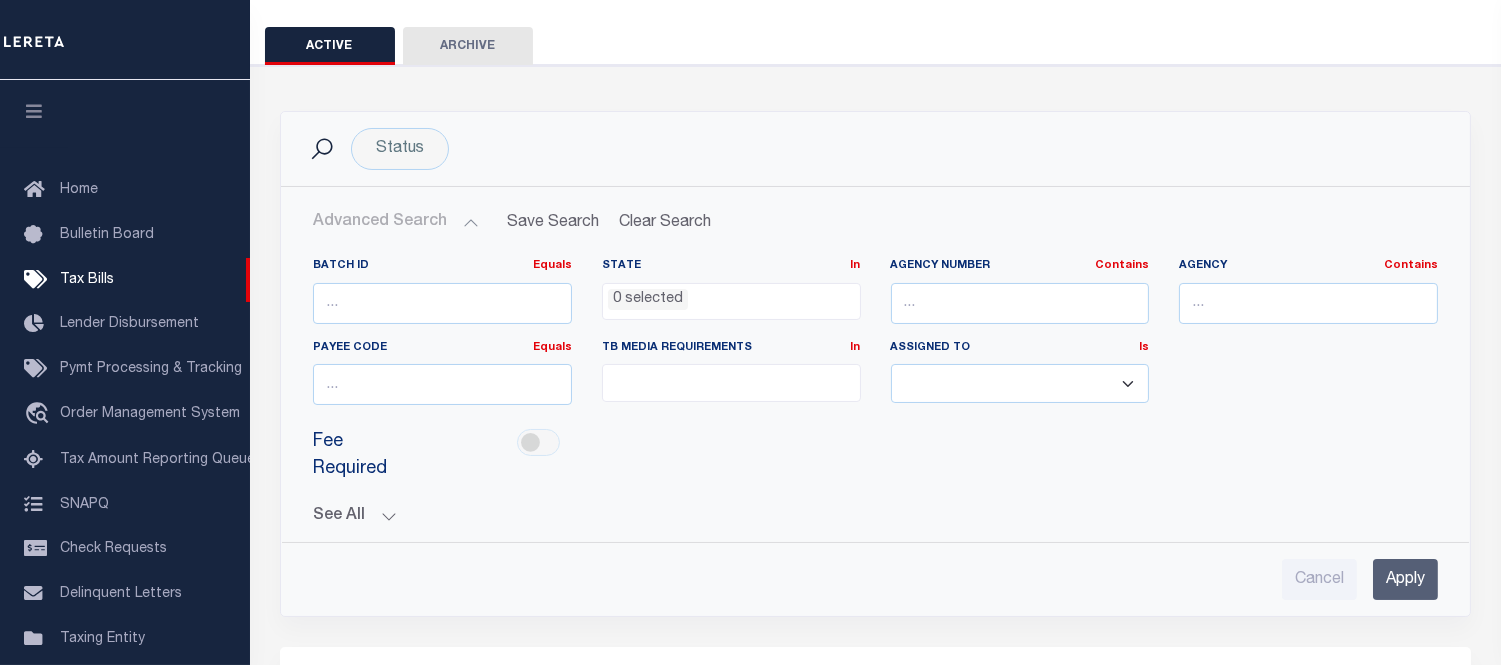 click on "Apply" at bounding box center (1405, 579) 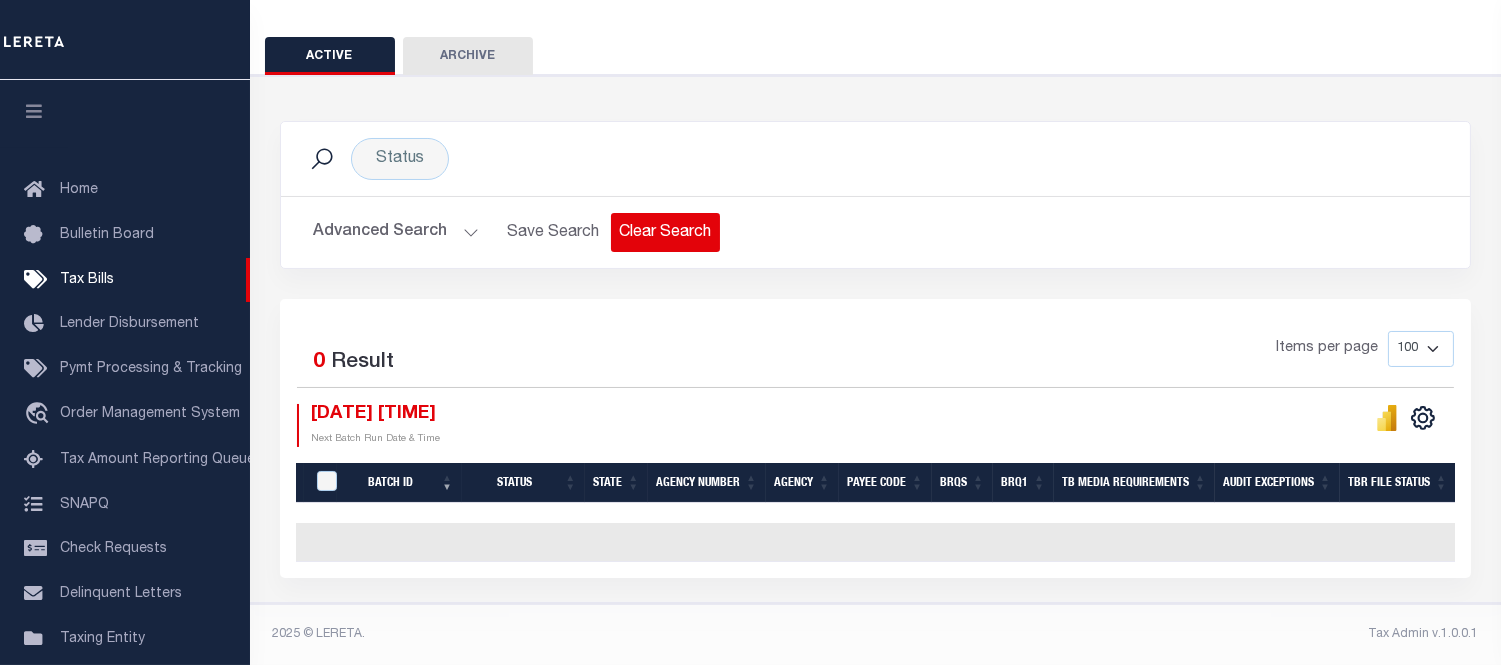 click on "Clear Search" at bounding box center (665, 232) 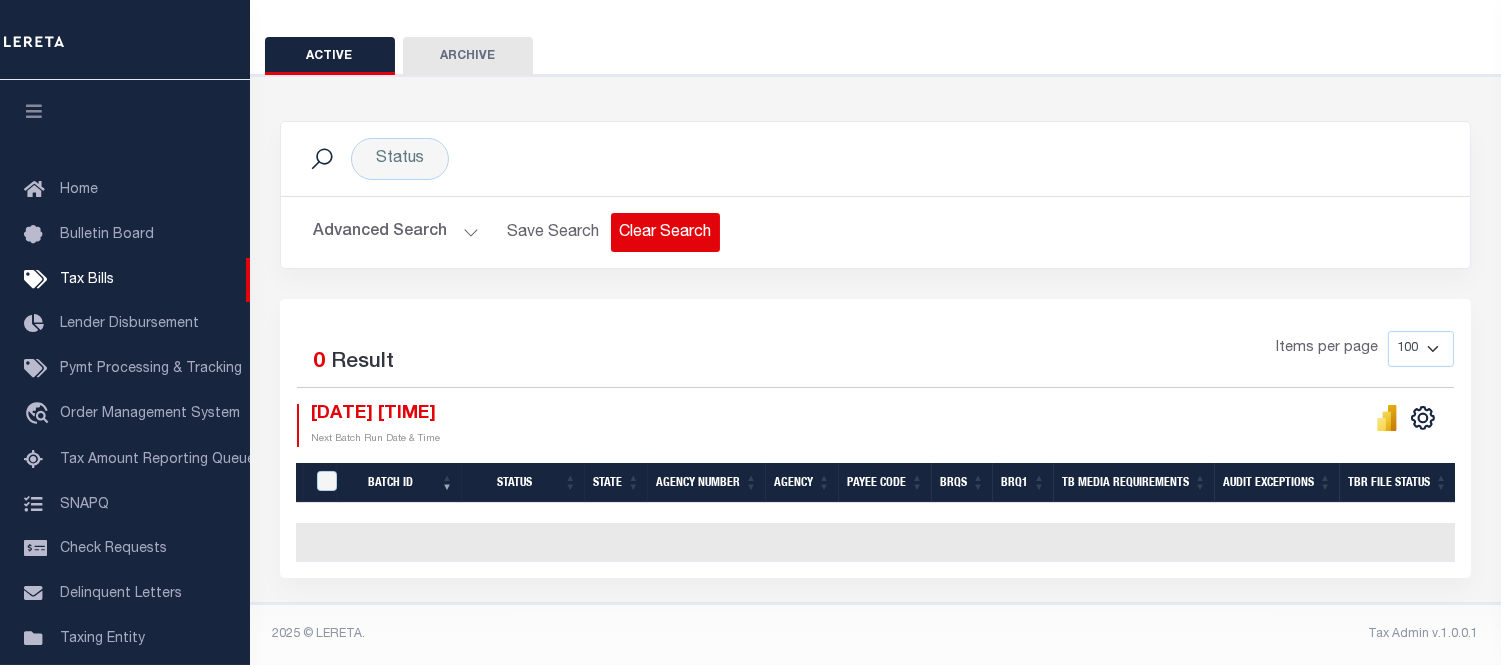 select 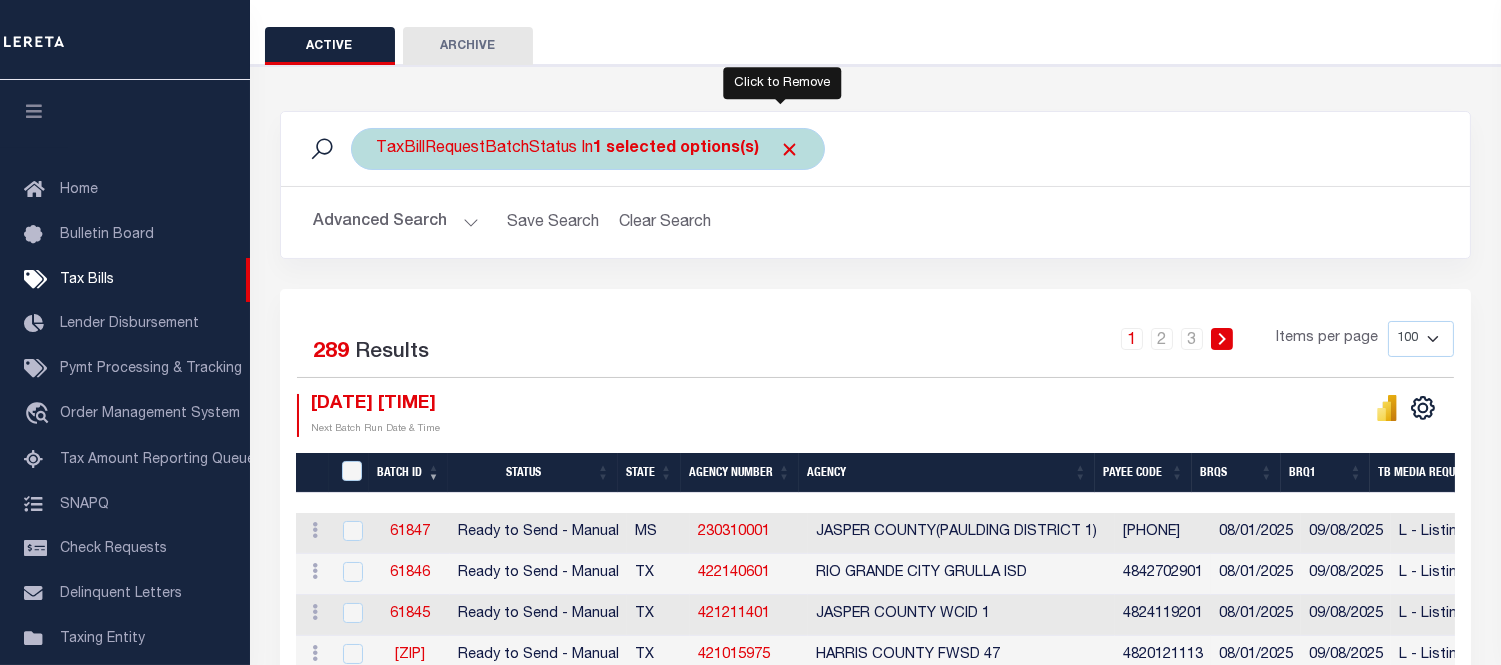 click at bounding box center [789, 149] 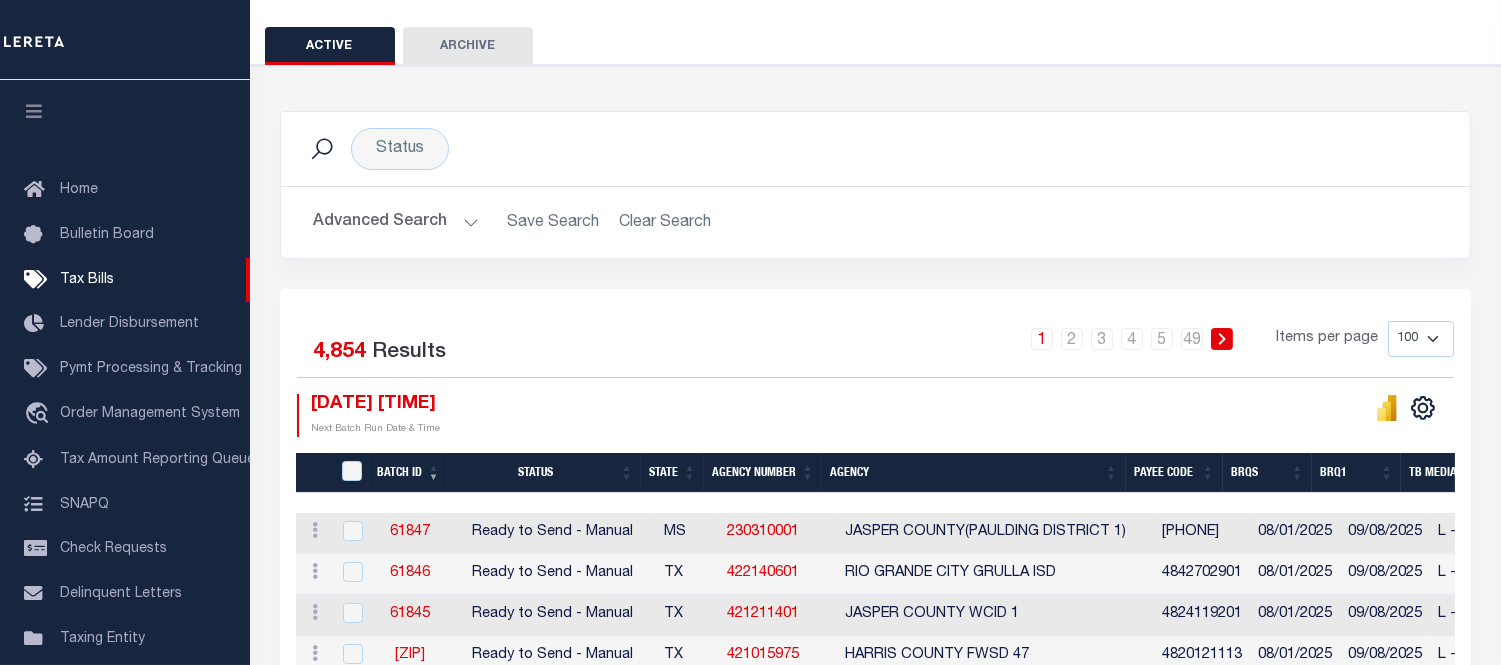 click on "Advanced Search" at bounding box center [396, 222] 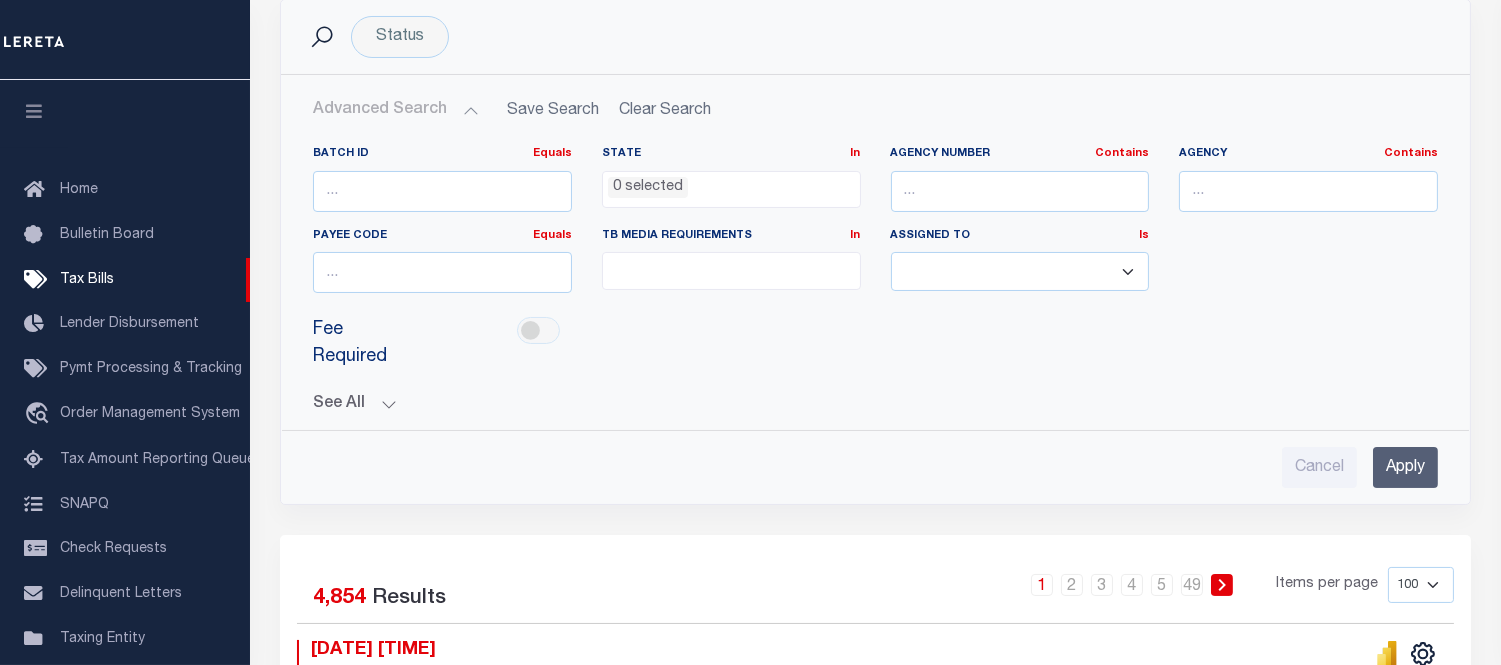 scroll, scrollTop: 613, scrollLeft: 0, axis: vertical 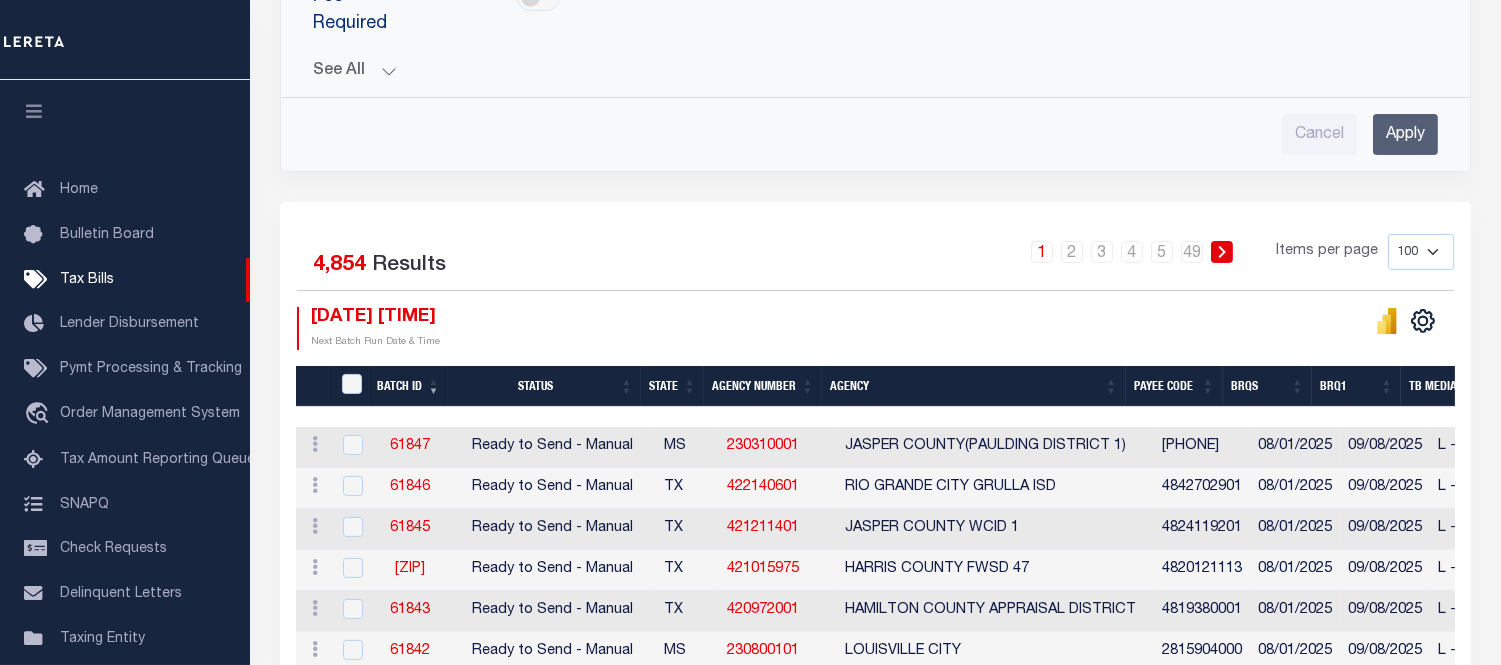 click on "See All" at bounding box center (875, 71) 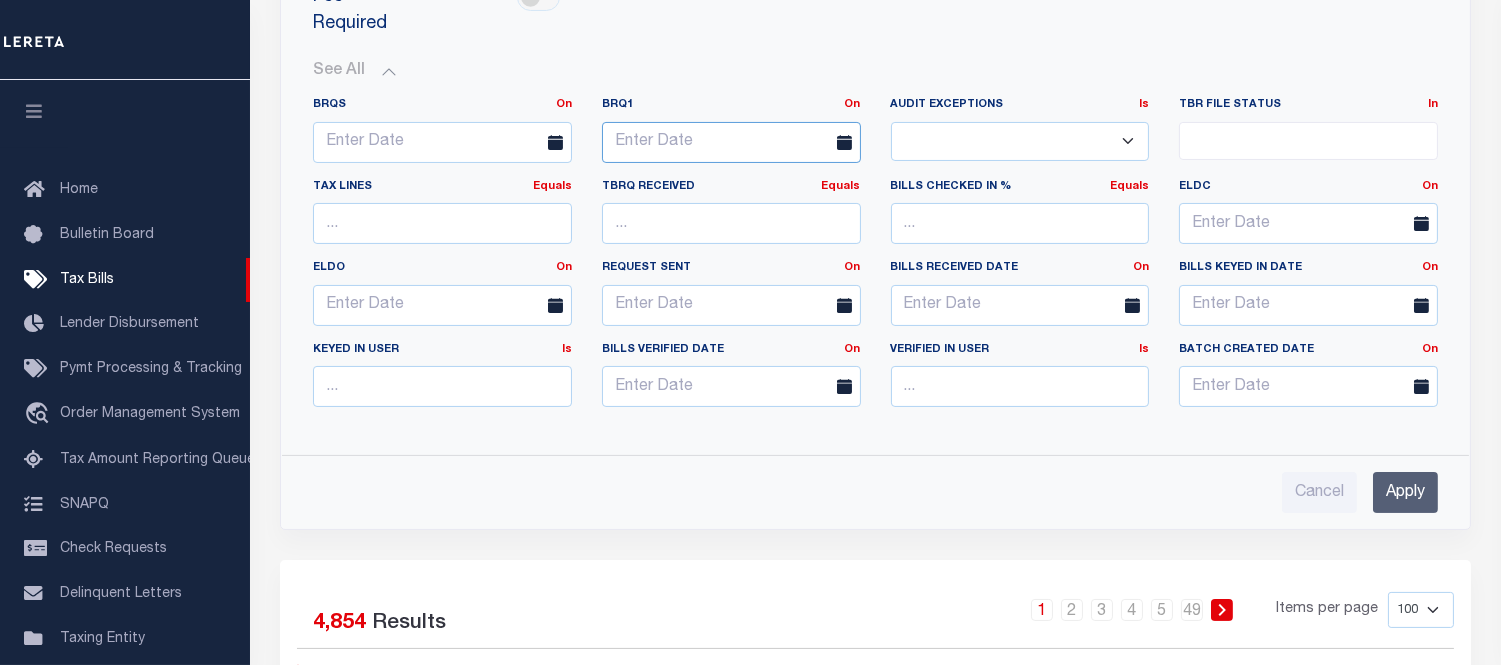 click at bounding box center [731, 142] 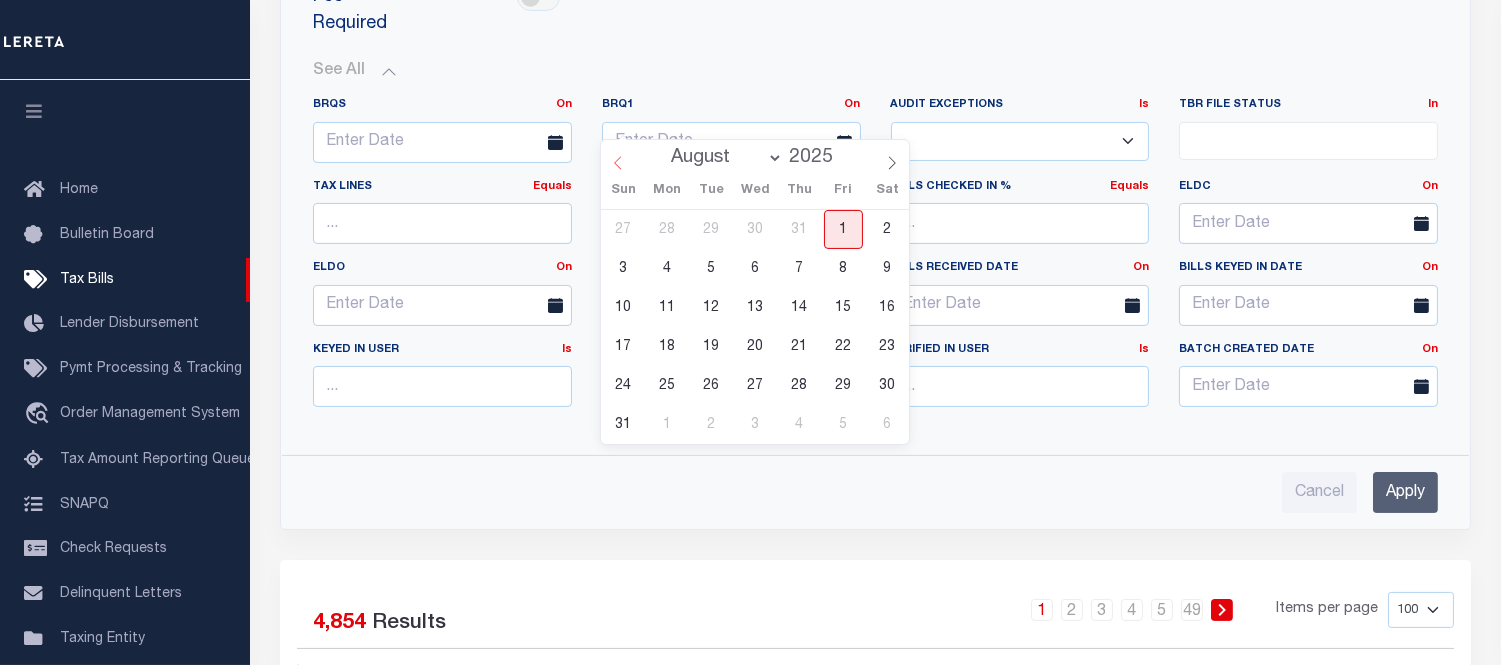click 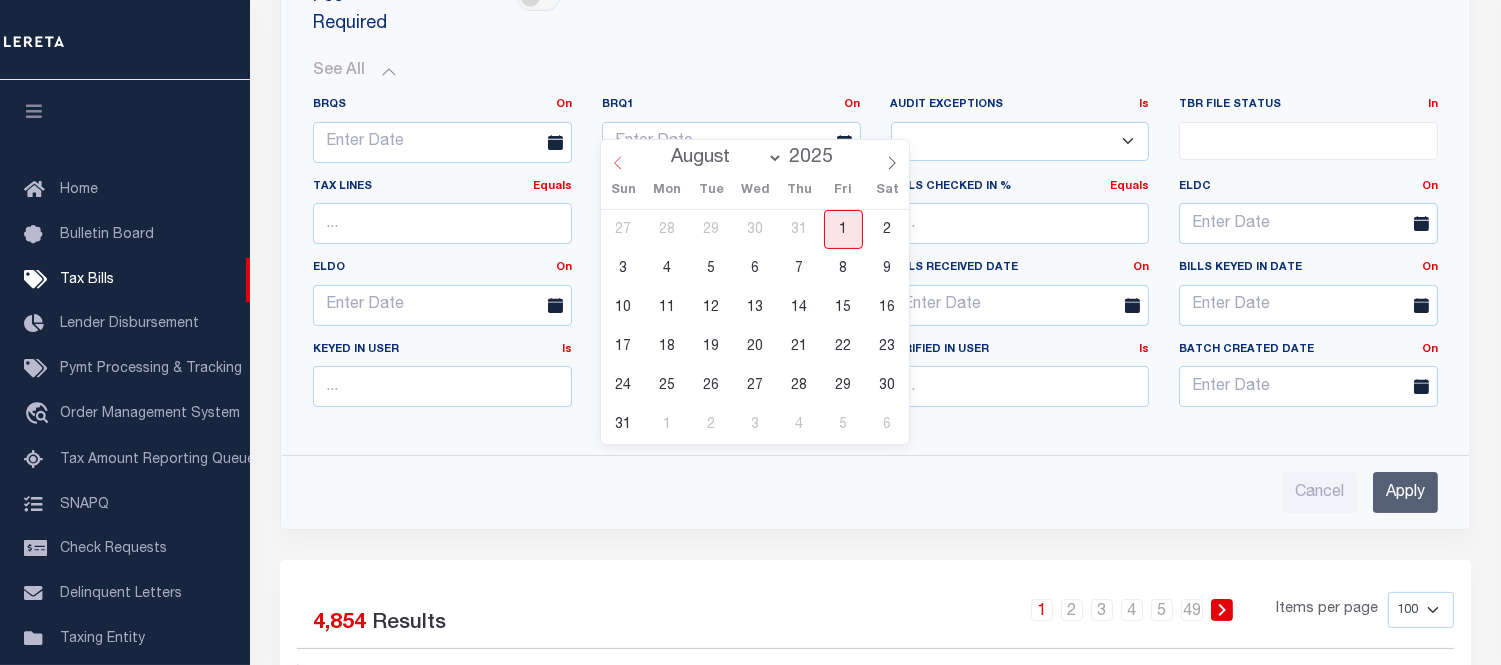 select on "6" 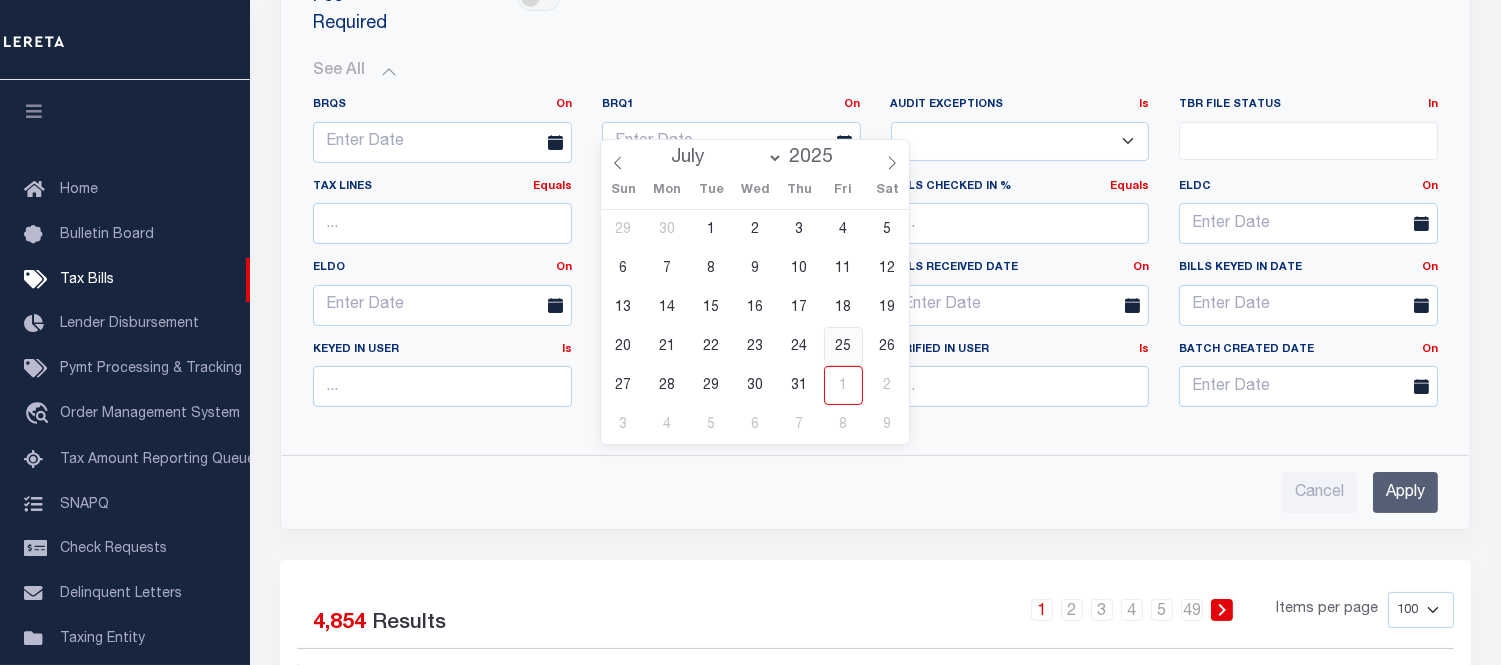click on "25" at bounding box center (843, 346) 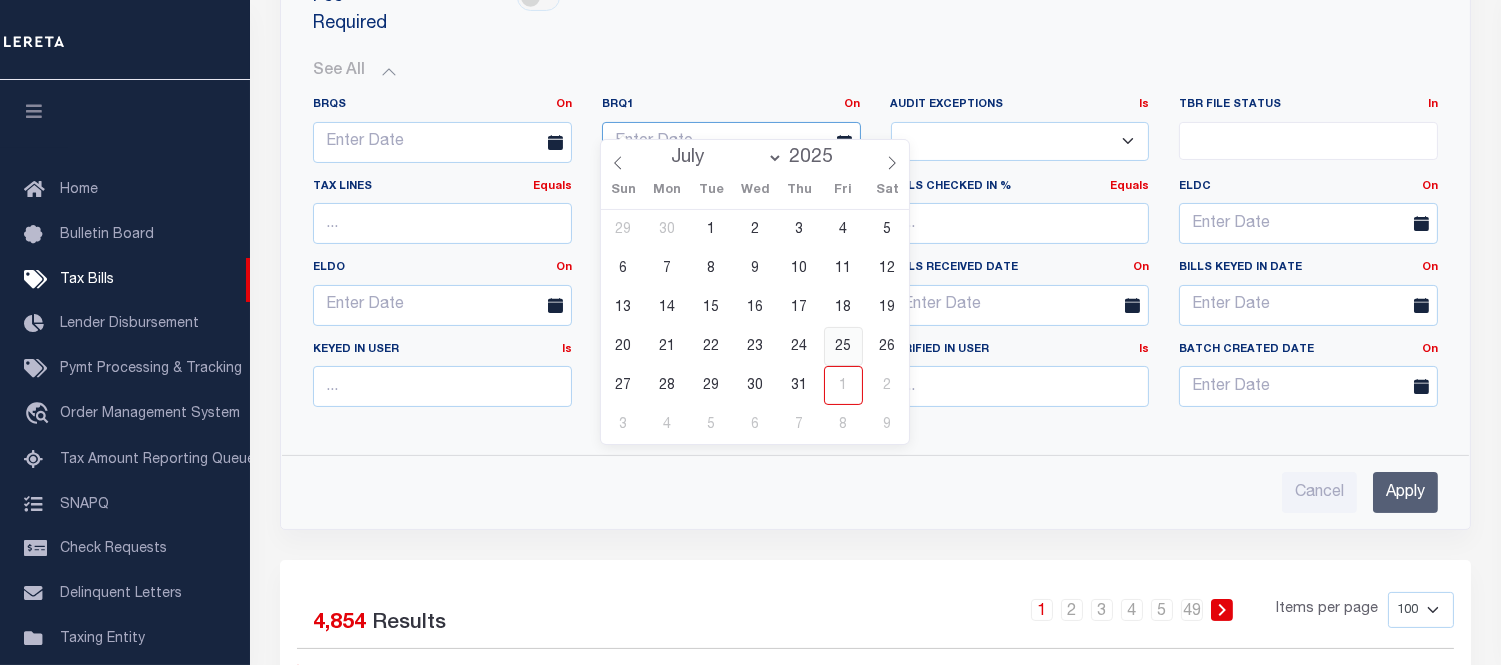 type on "[DATE]" 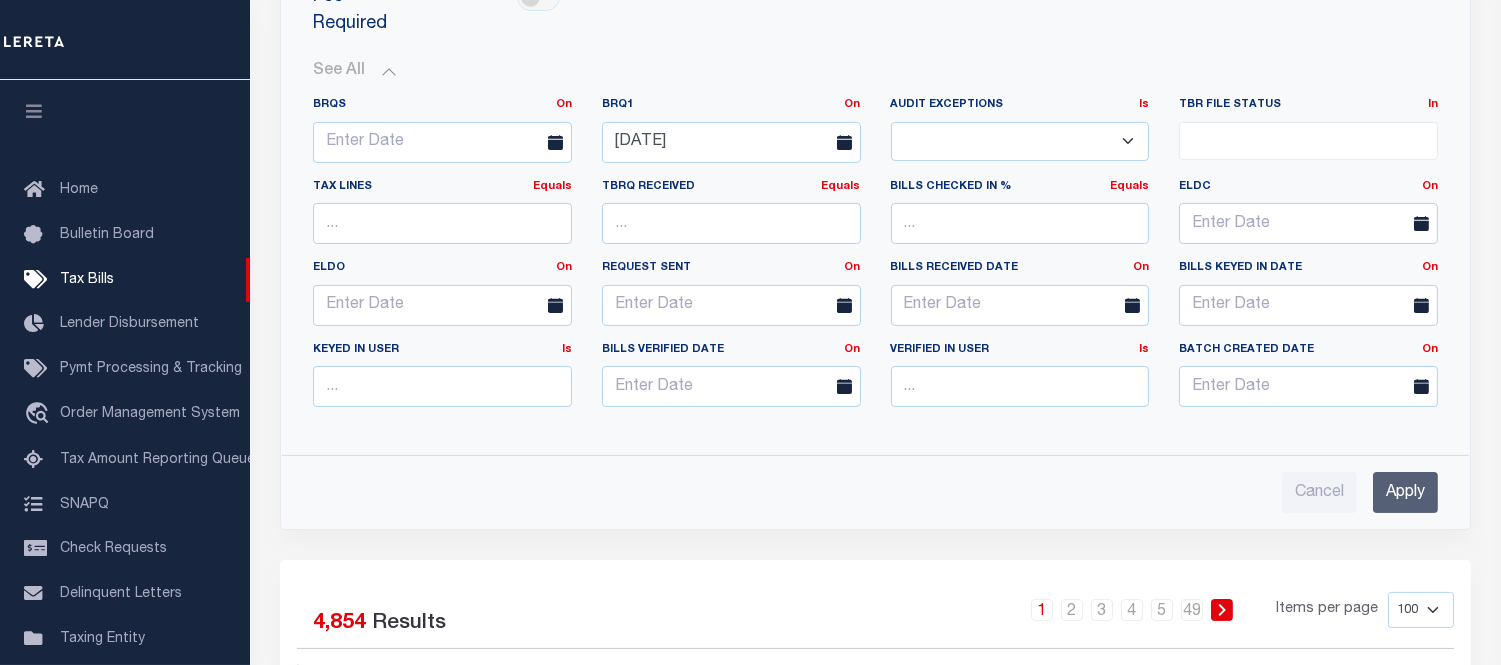 drag, startPoint x: 1407, startPoint y: 463, endPoint x: 1202, endPoint y: 425, distance: 208.4922 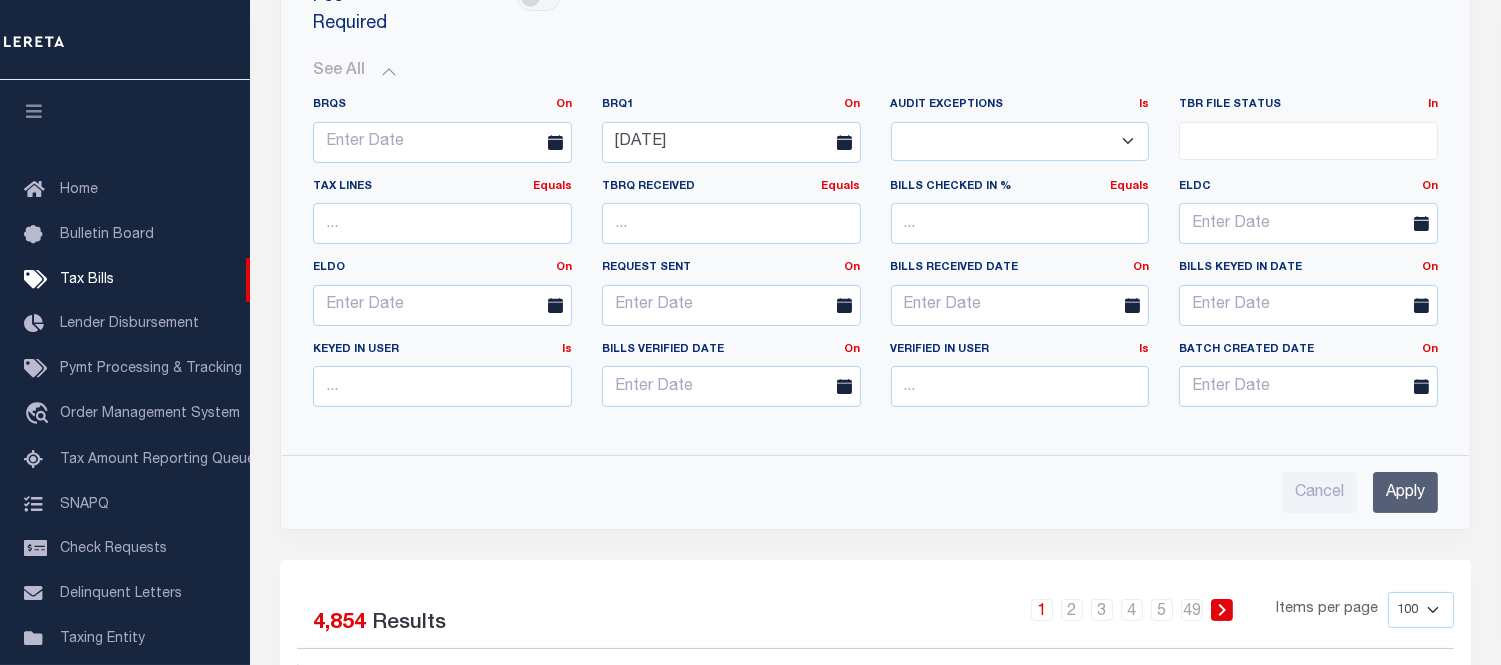 click on "Apply" at bounding box center (1405, 492) 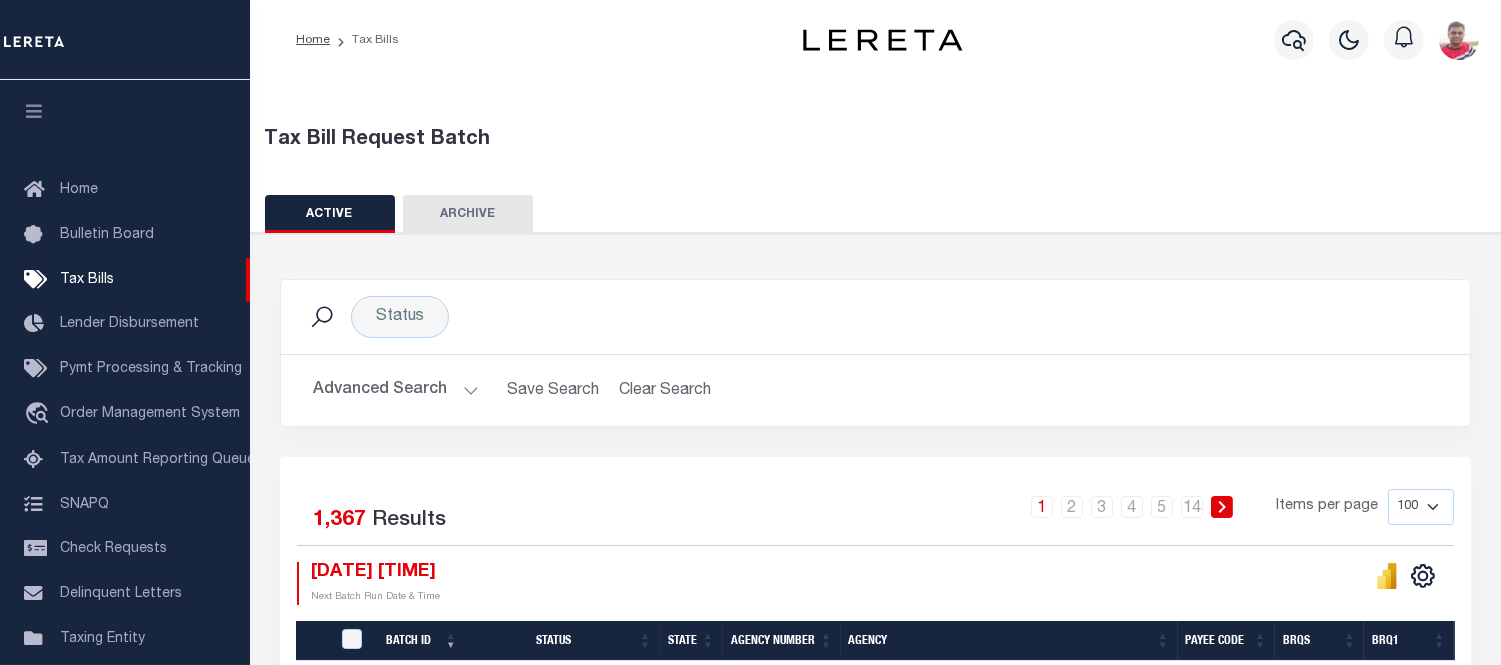 scroll, scrollTop: 222, scrollLeft: 0, axis: vertical 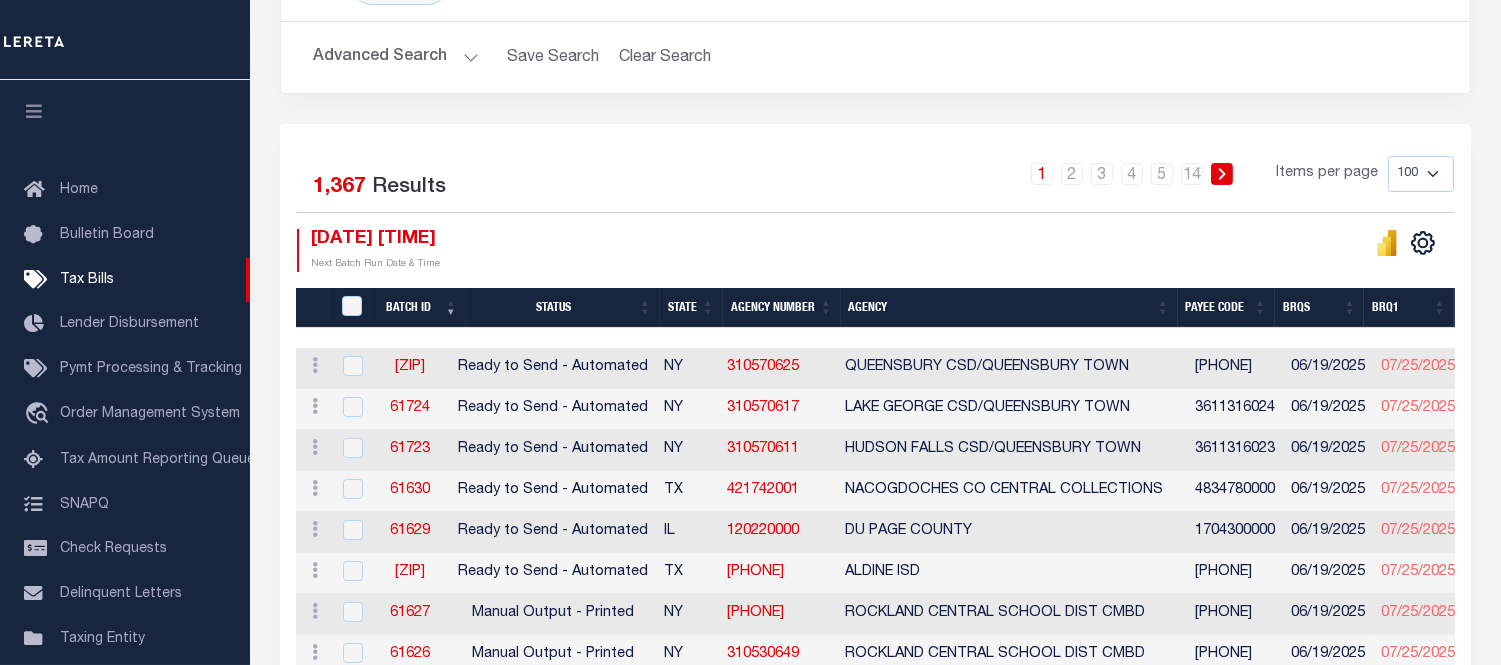 click on "Advanced Search" at bounding box center (396, 57) 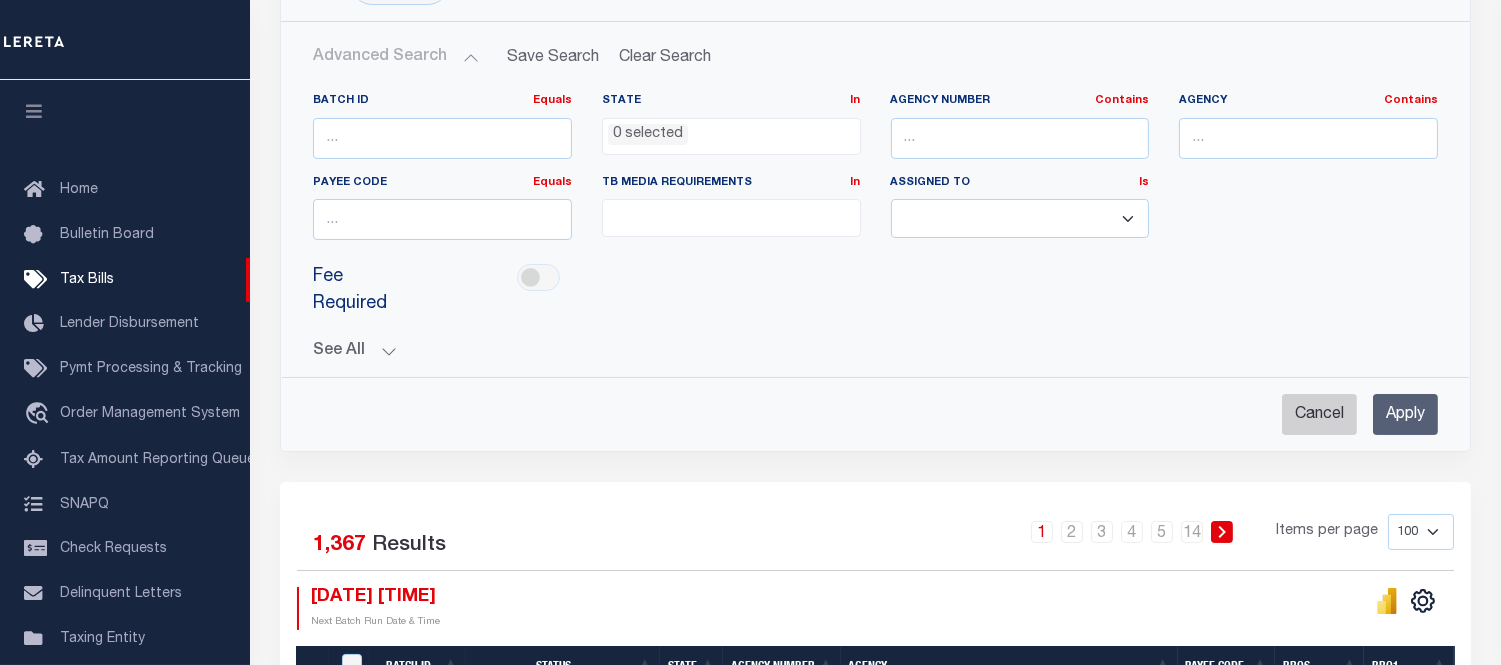 drag, startPoint x: 1291, startPoint y: 384, endPoint x: 288, endPoint y: 143, distance: 1031.5474 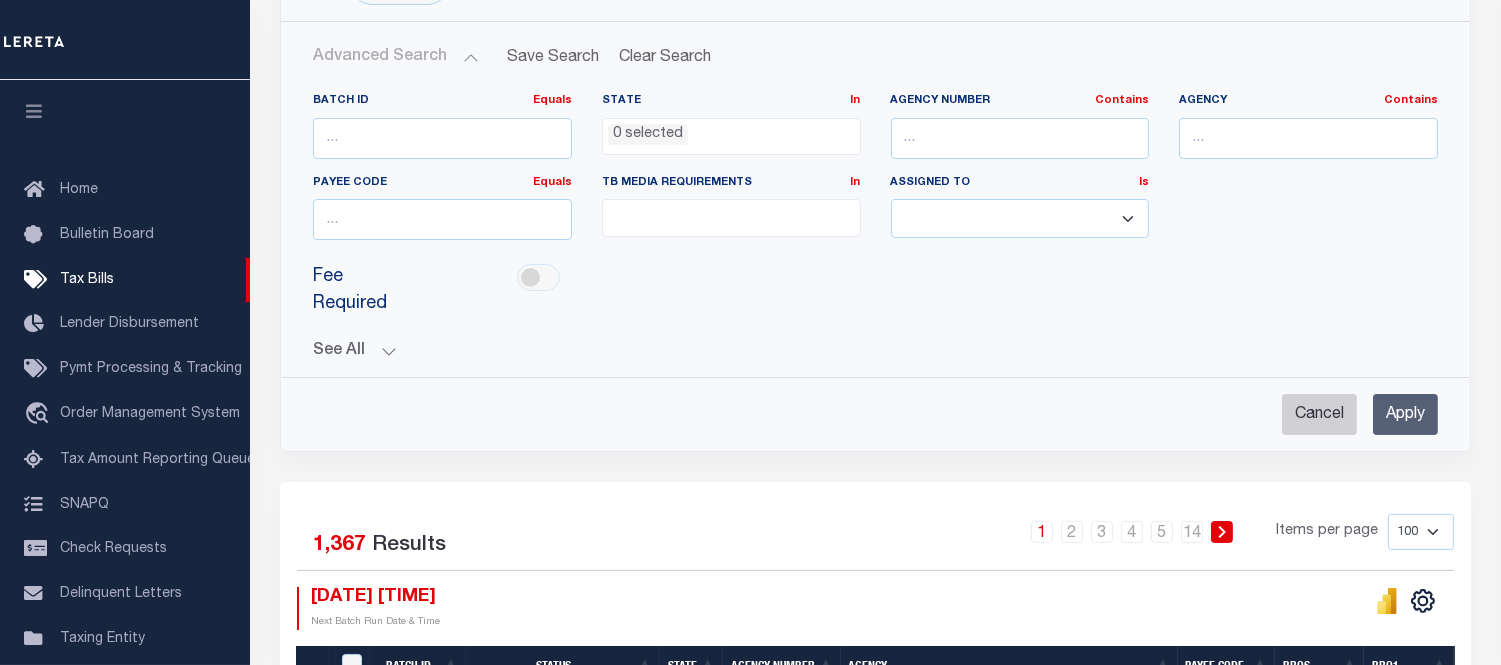 checkbox on "true" 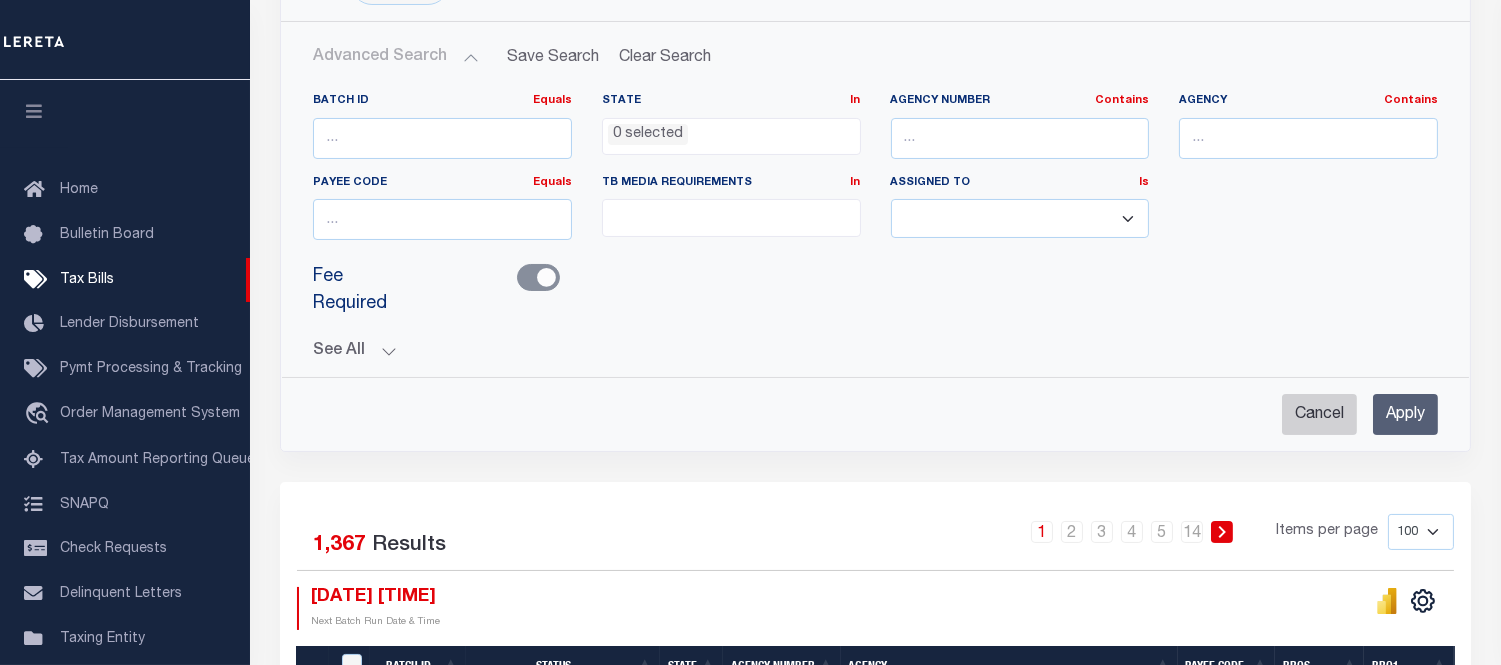 checkbox on "true" 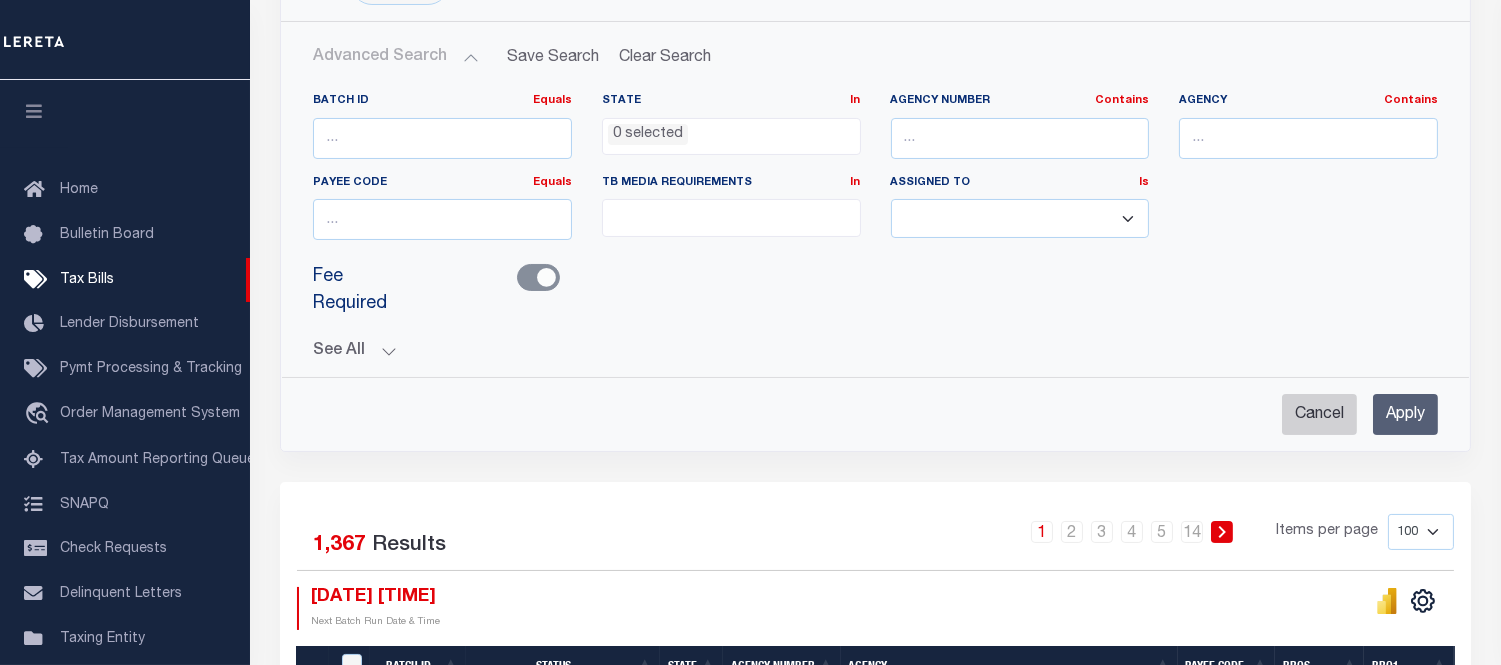 select 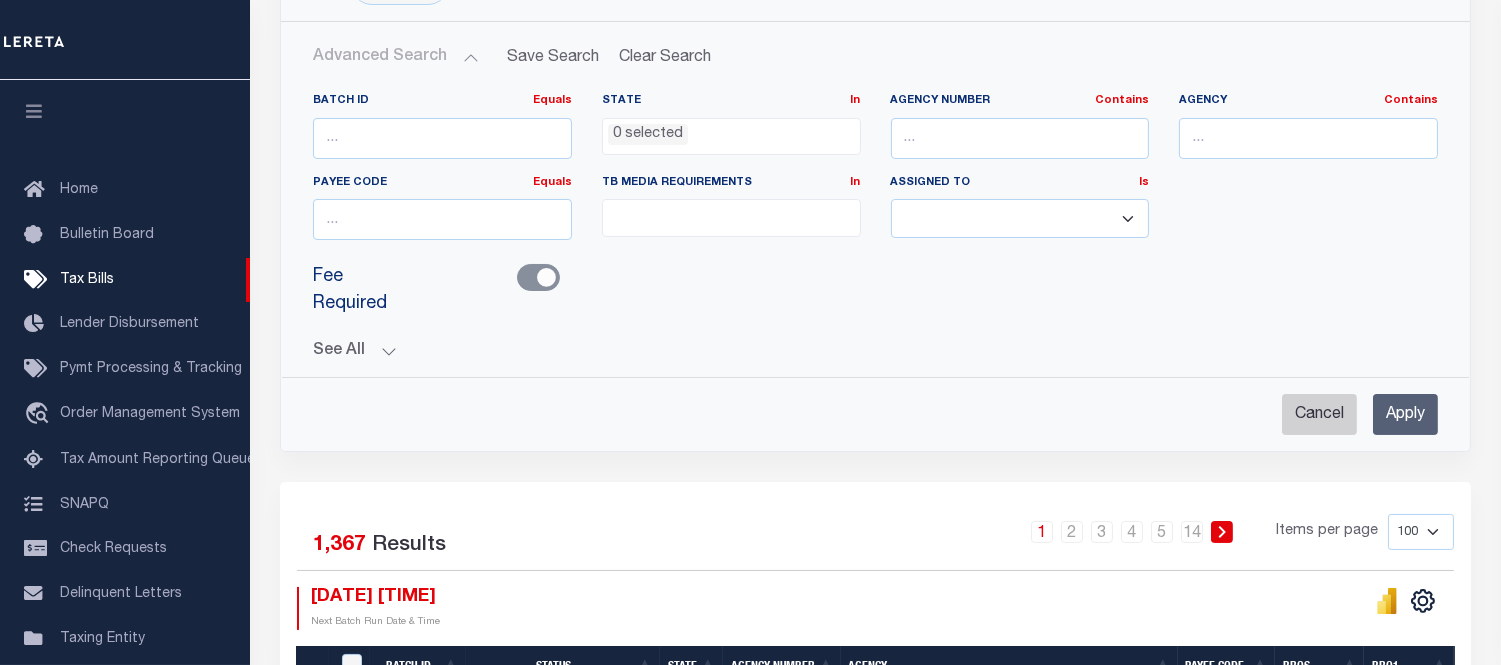 checkbox on "false" 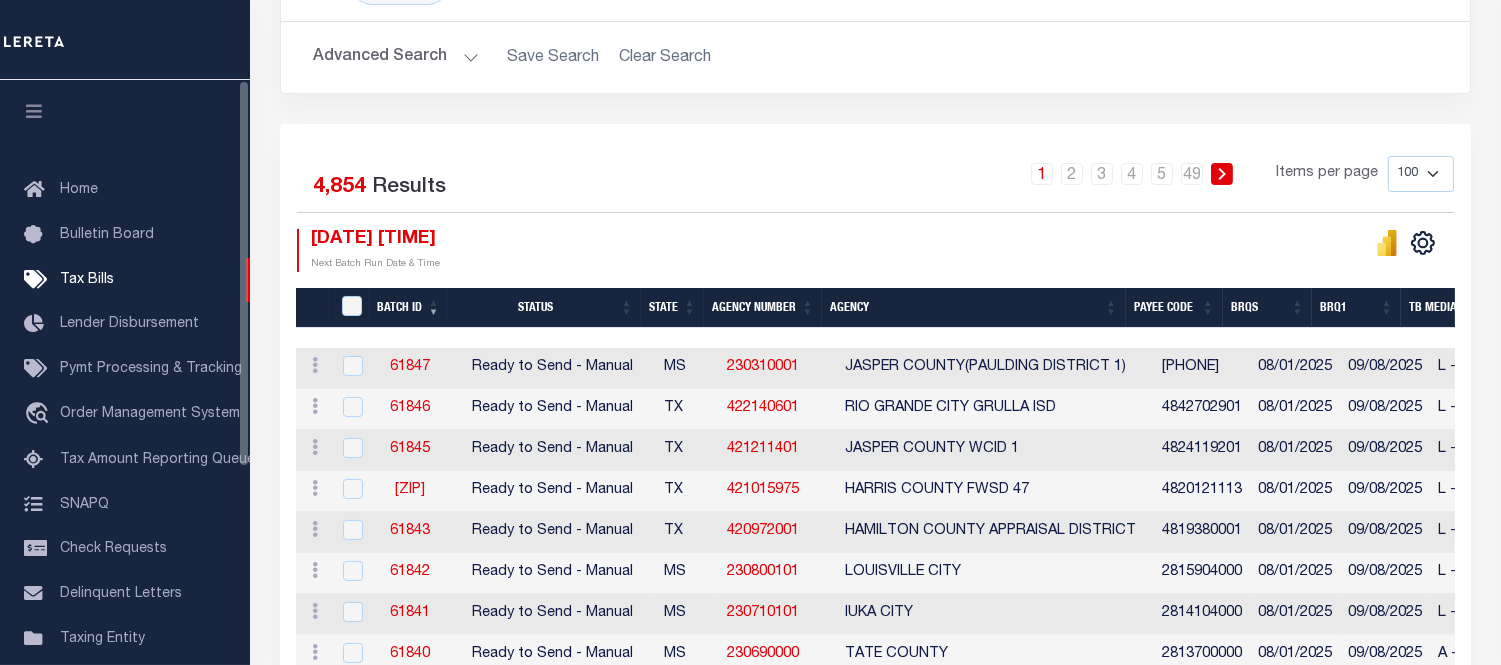 click on "Status
Search
Advanced Search
Save Search Clear Search" at bounding box center (875, 2205) 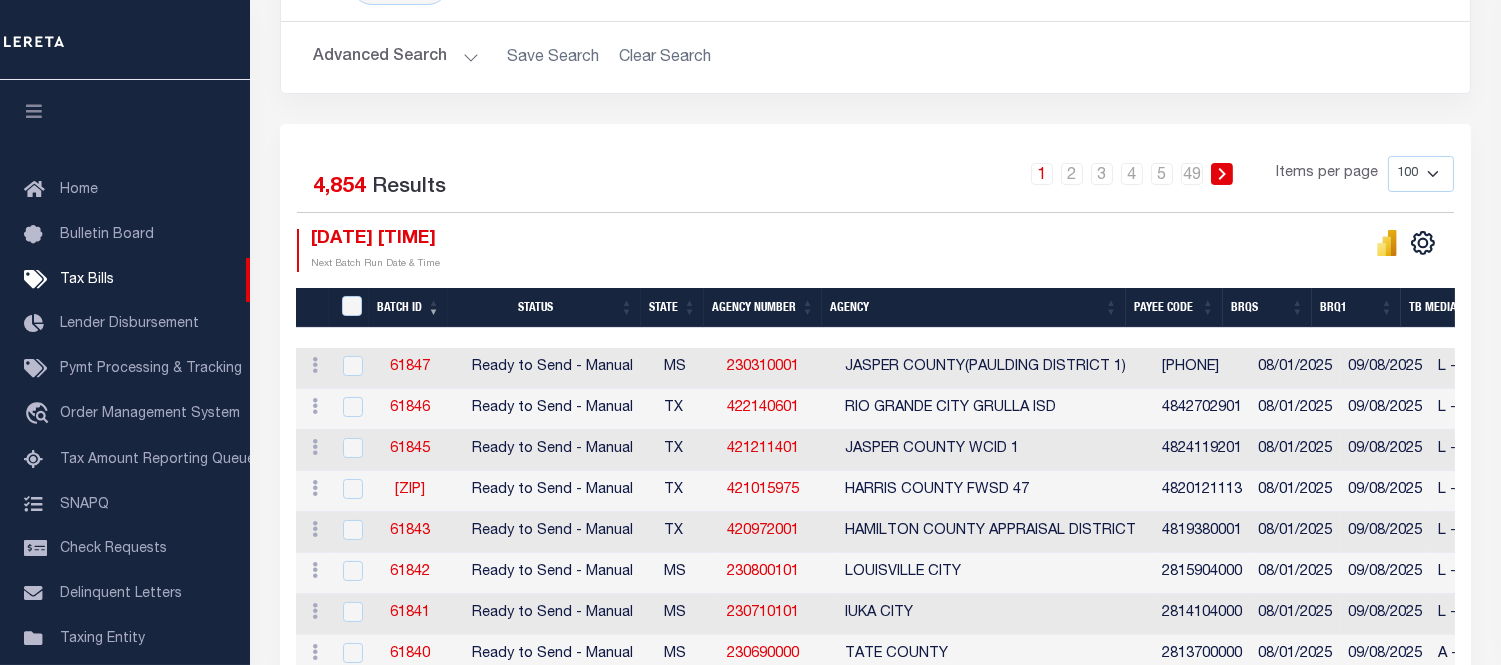 click on "Advanced Search" at bounding box center (396, 57) 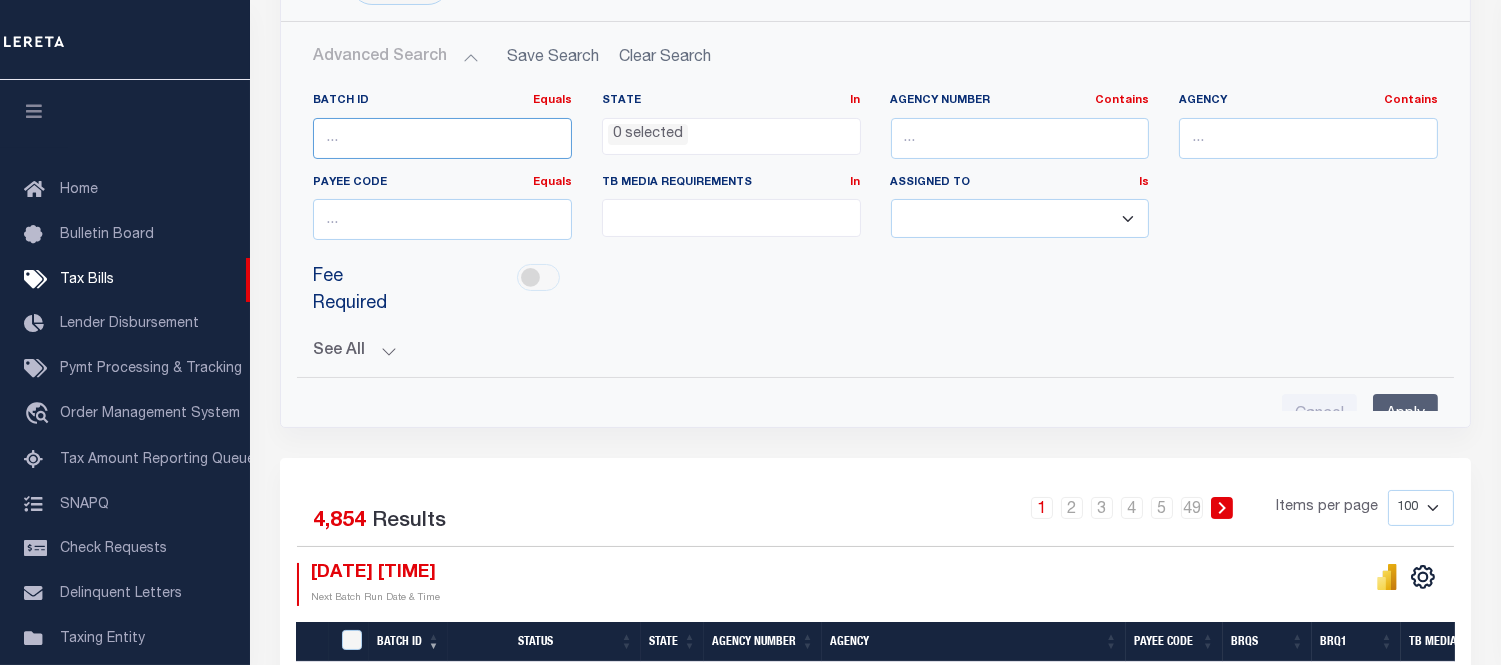 click at bounding box center (442, 138) 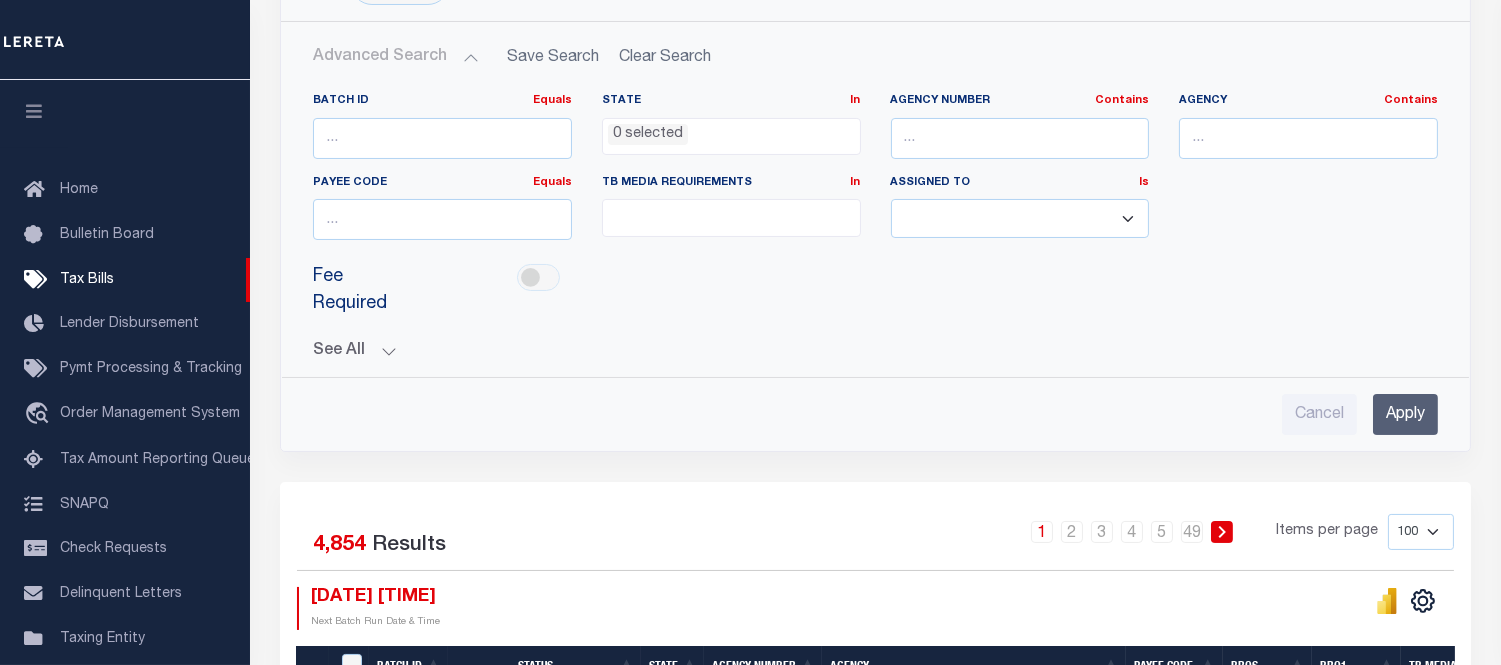 drag, startPoint x: 1403, startPoint y: 398, endPoint x: 1333, endPoint y: 418, distance: 72.8011 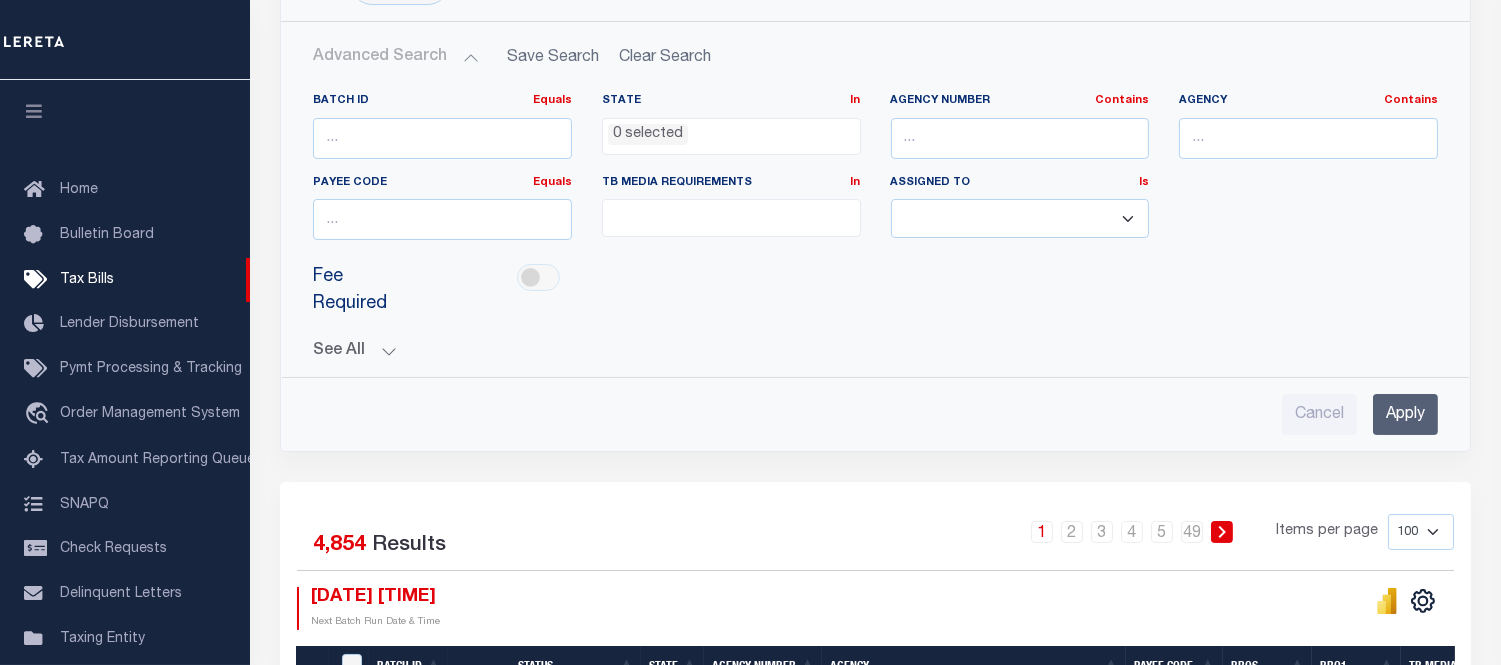 click on "Apply" at bounding box center (1405, 414) 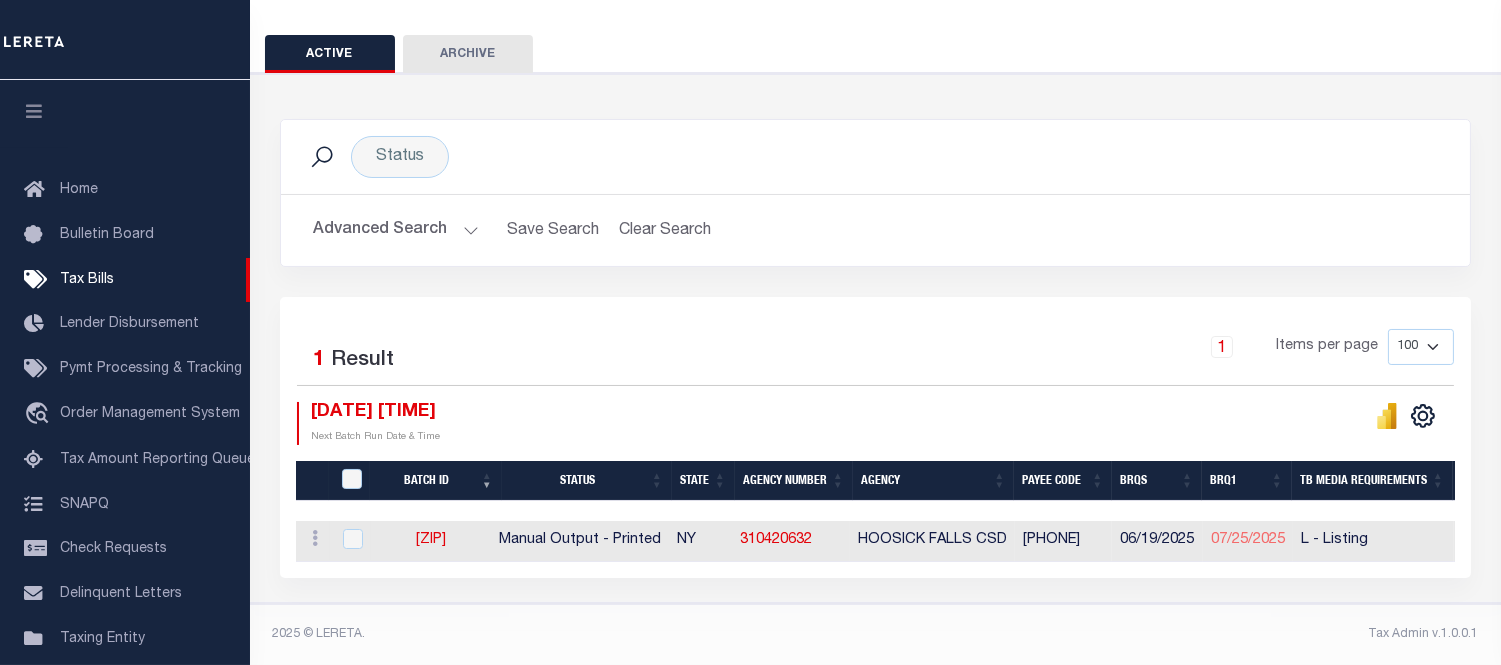 click on "Advanced Search" at bounding box center (396, 230) 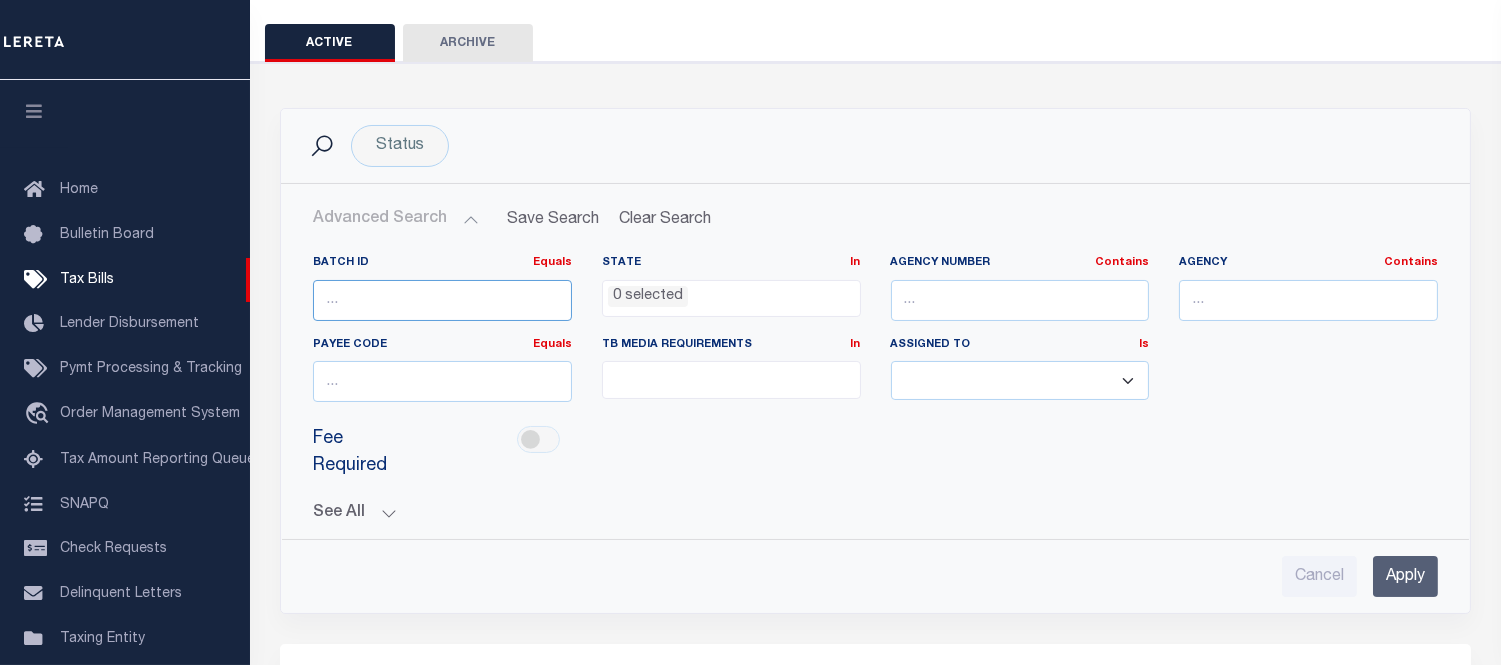 drag, startPoint x: 361, startPoint y: 297, endPoint x: 428, endPoint y: 306, distance: 67.601776 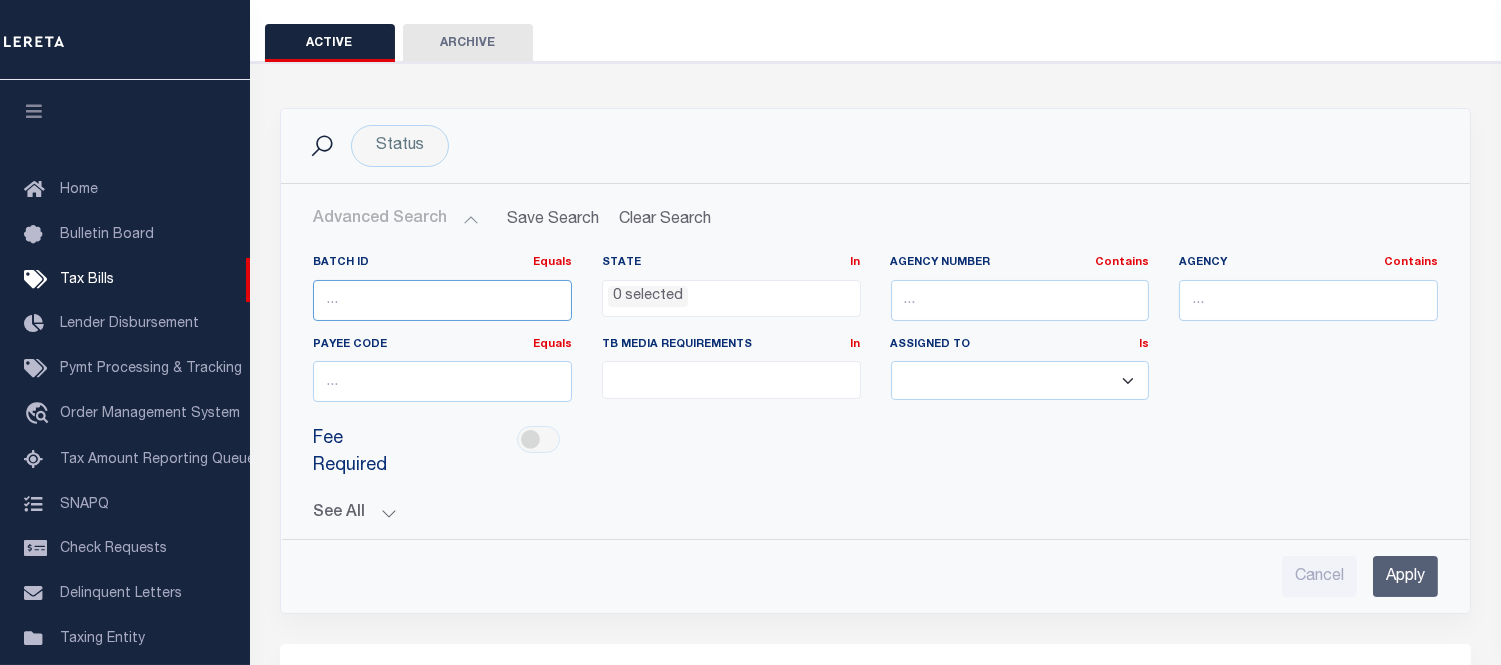 type on "[PHONE]" 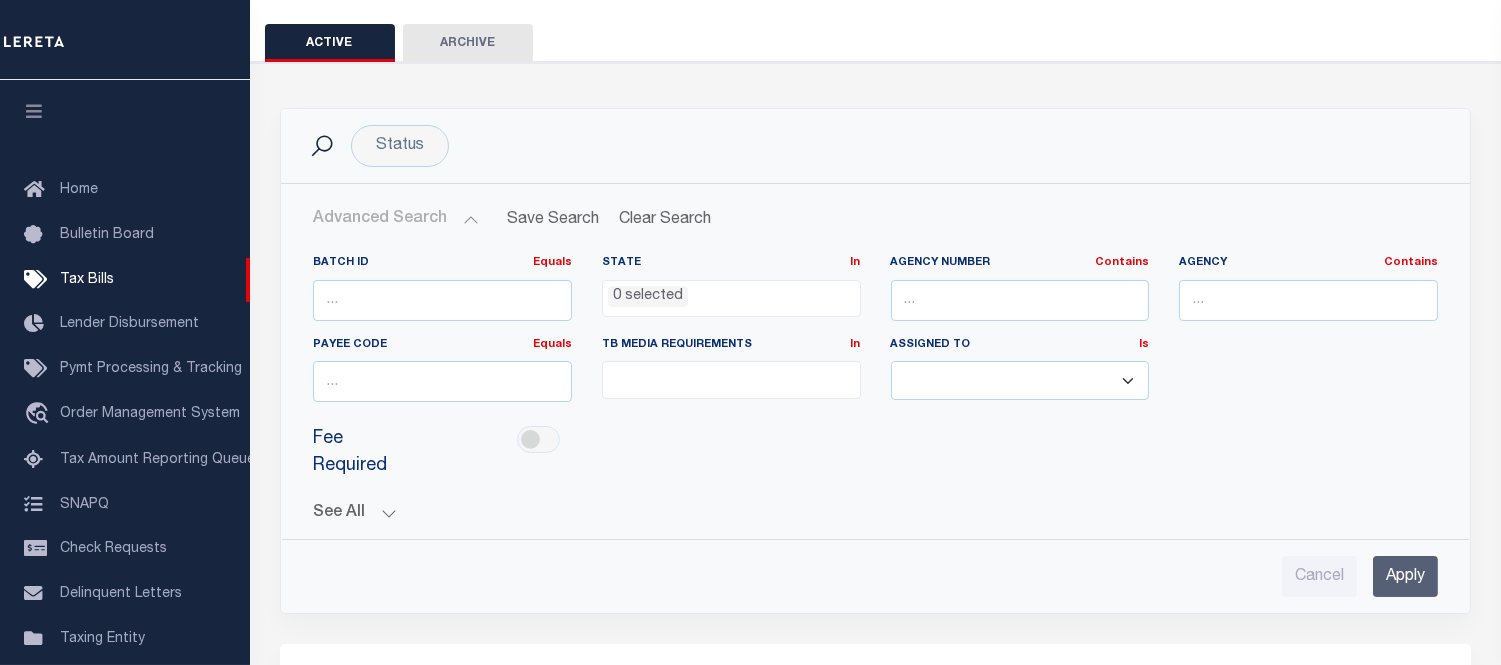 click on "Apply" at bounding box center (1405, 576) 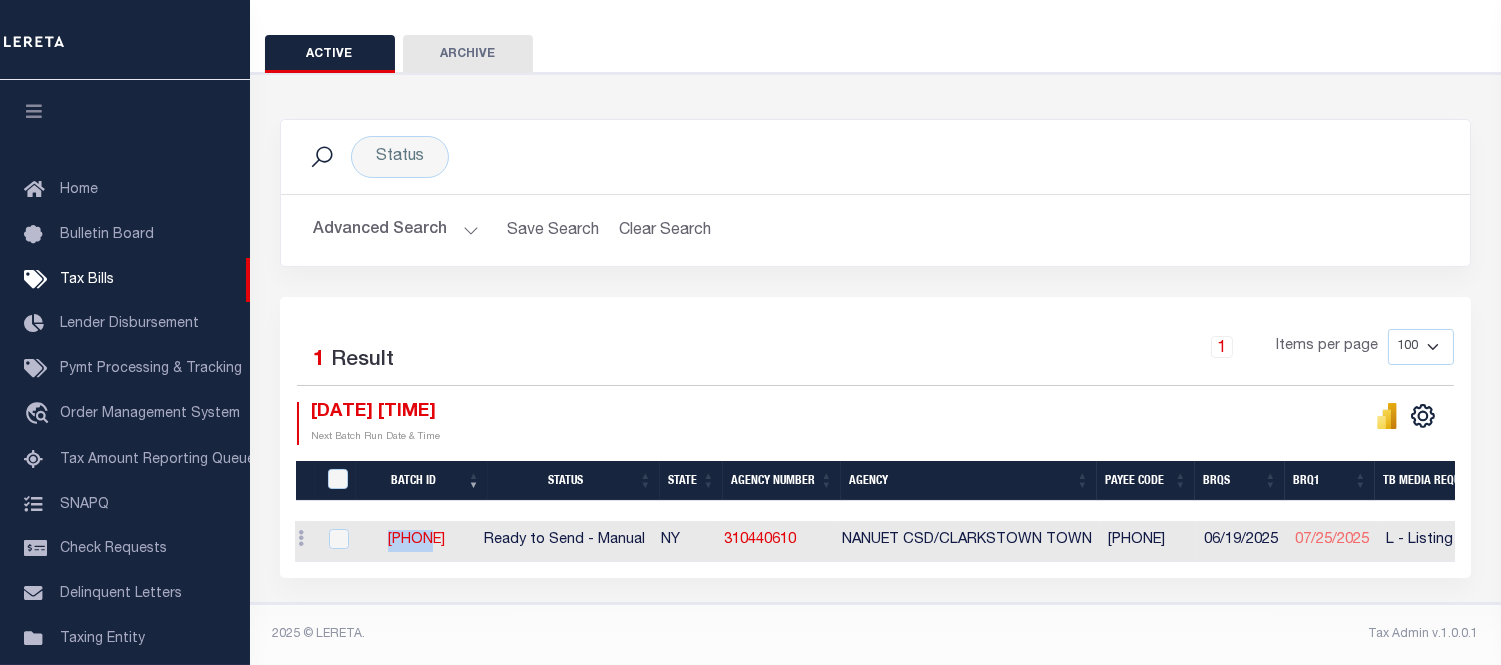drag, startPoint x: 388, startPoint y: 532, endPoint x: 466, endPoint y: 533, distance: 78.00641 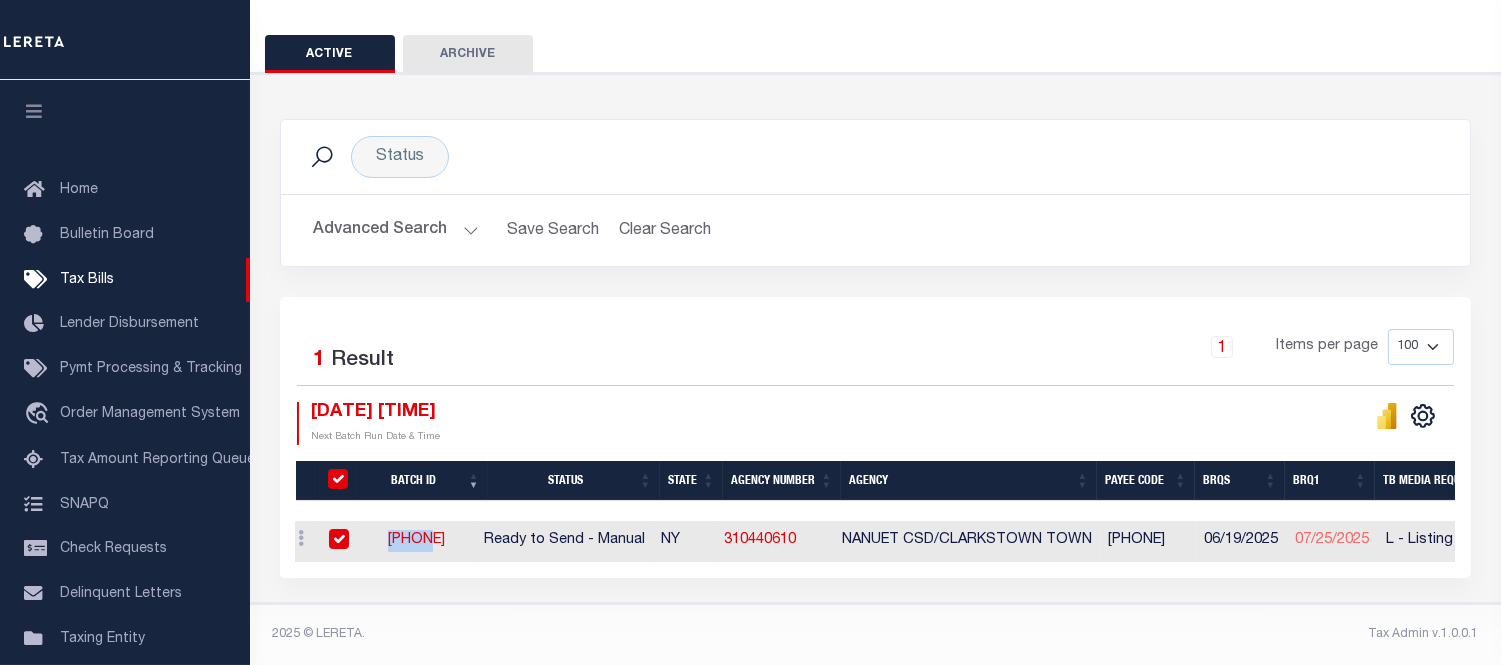 checkbox on "true" 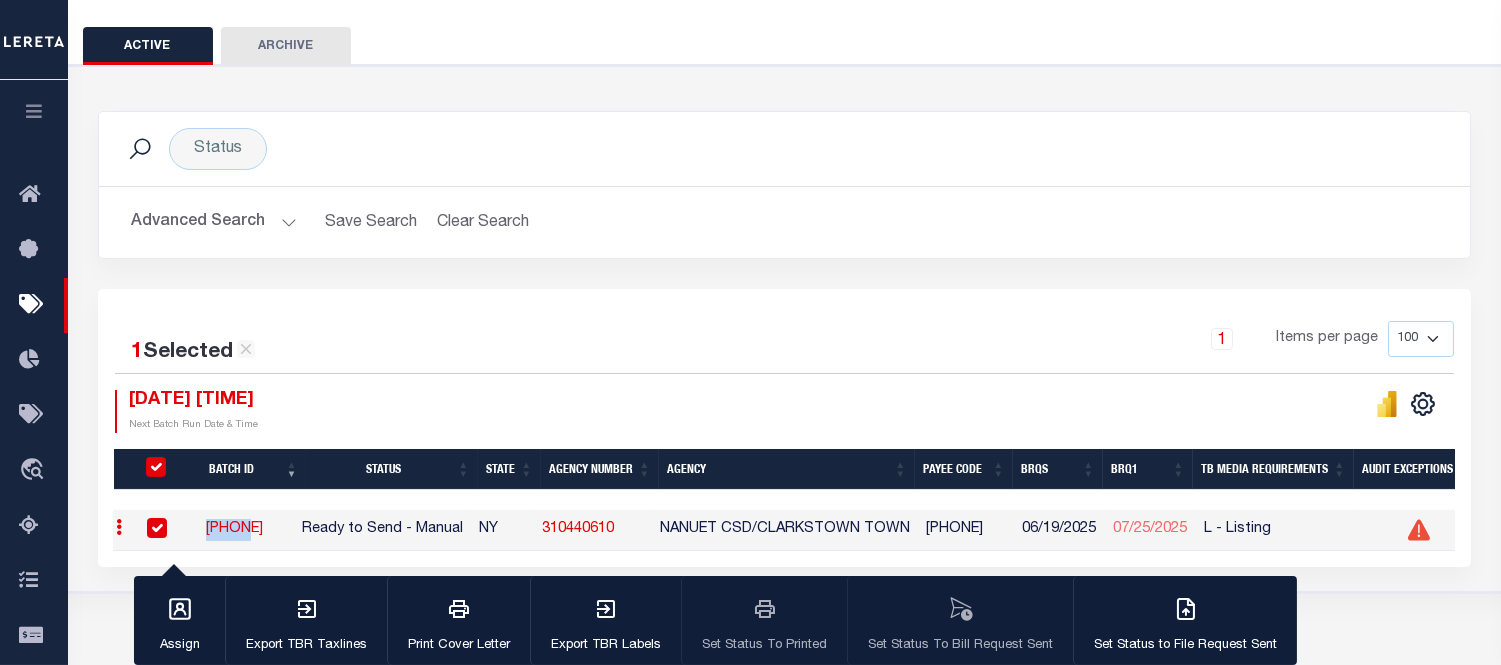 copy on "[PHONE]" 